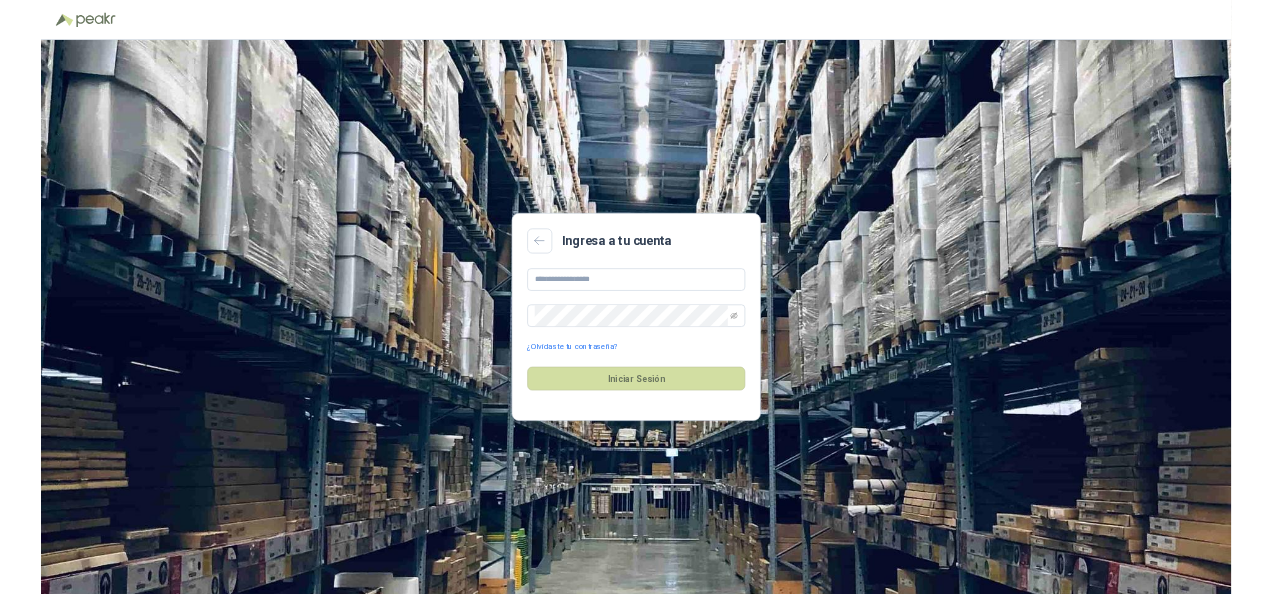 scroll, scrollTop: 0, scrollLeft: 0, axis: both 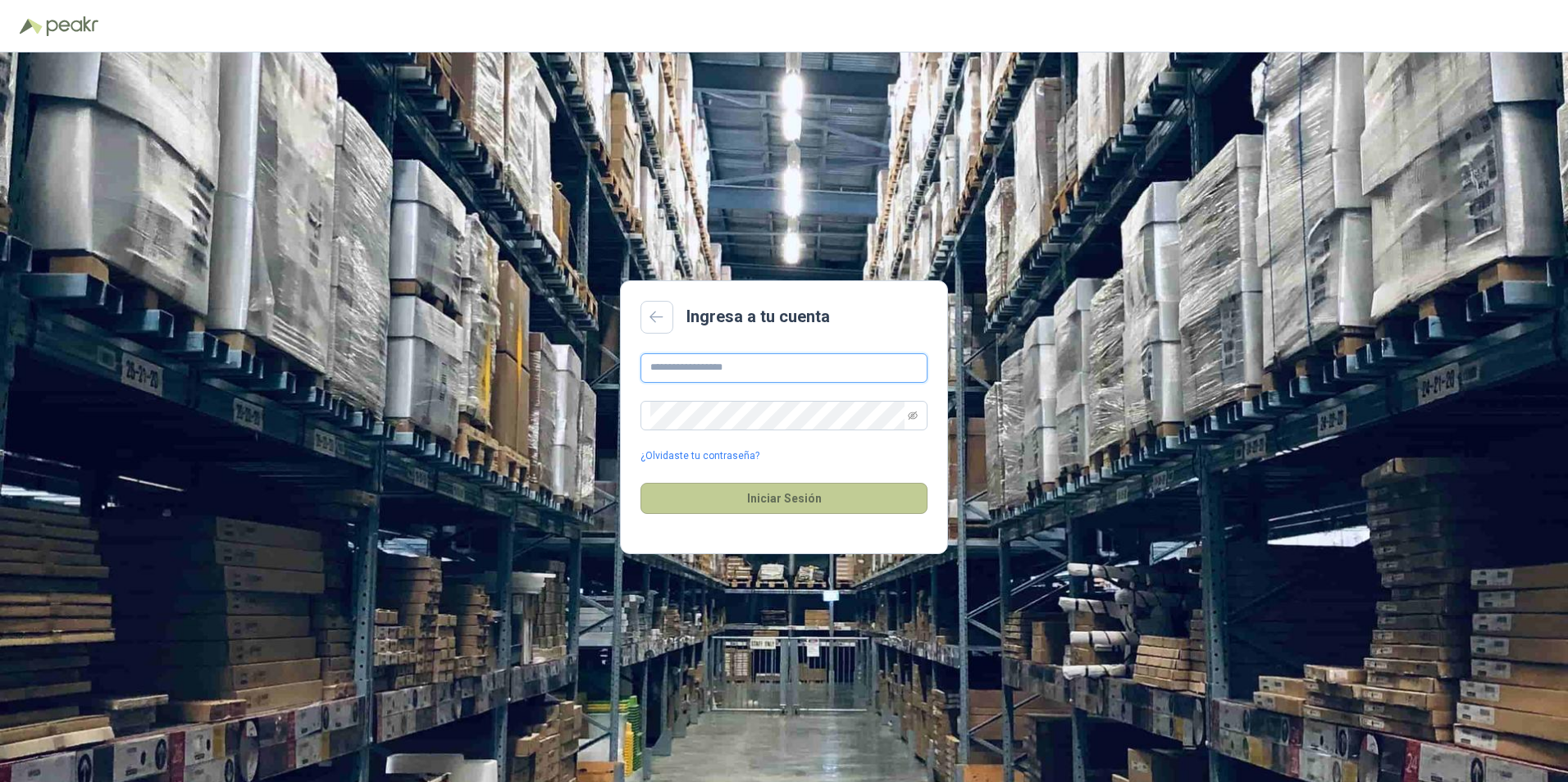 type on "**********" 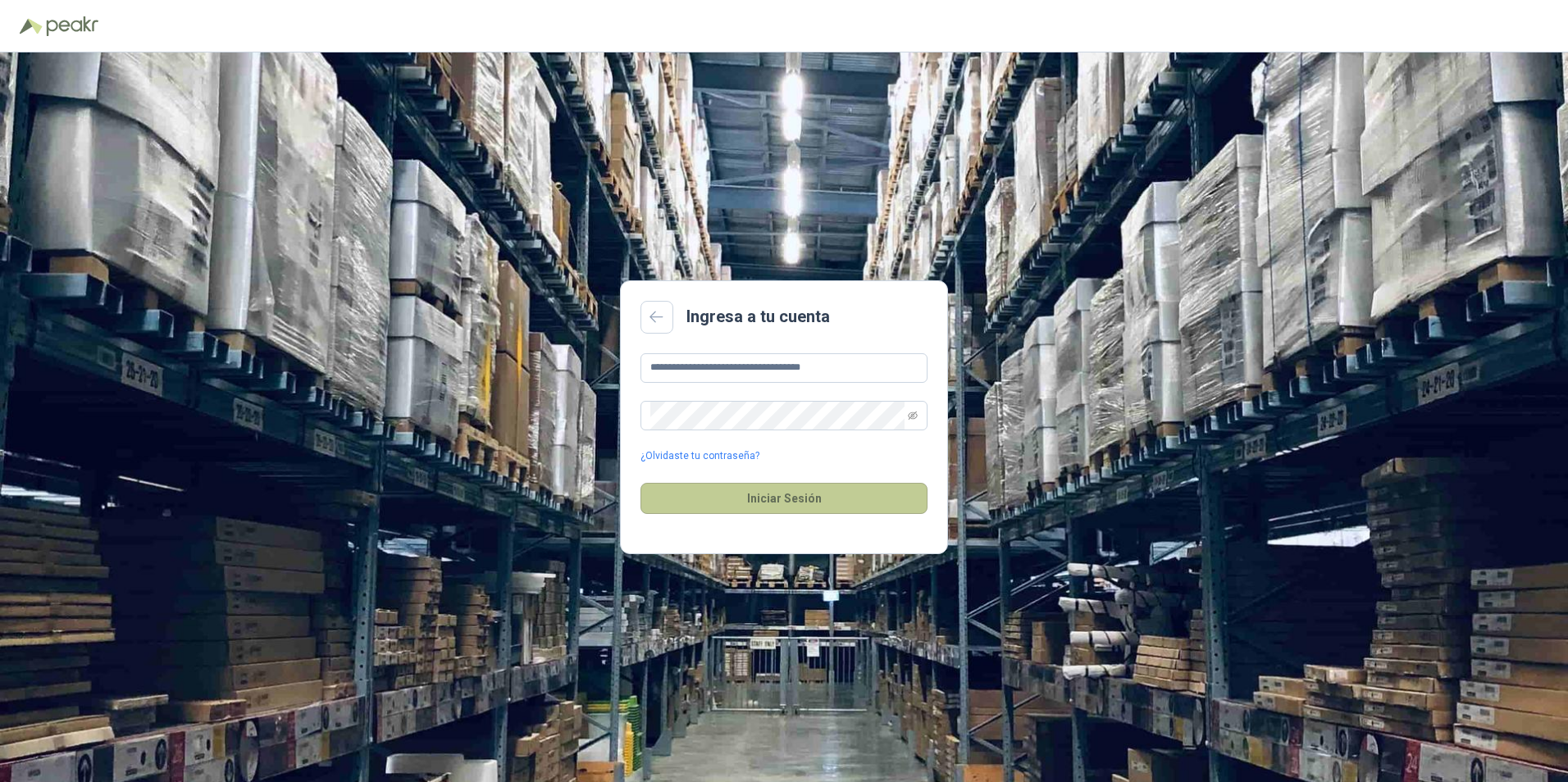 click on "Iniciar Sesión" at bounding box center [784, 498] 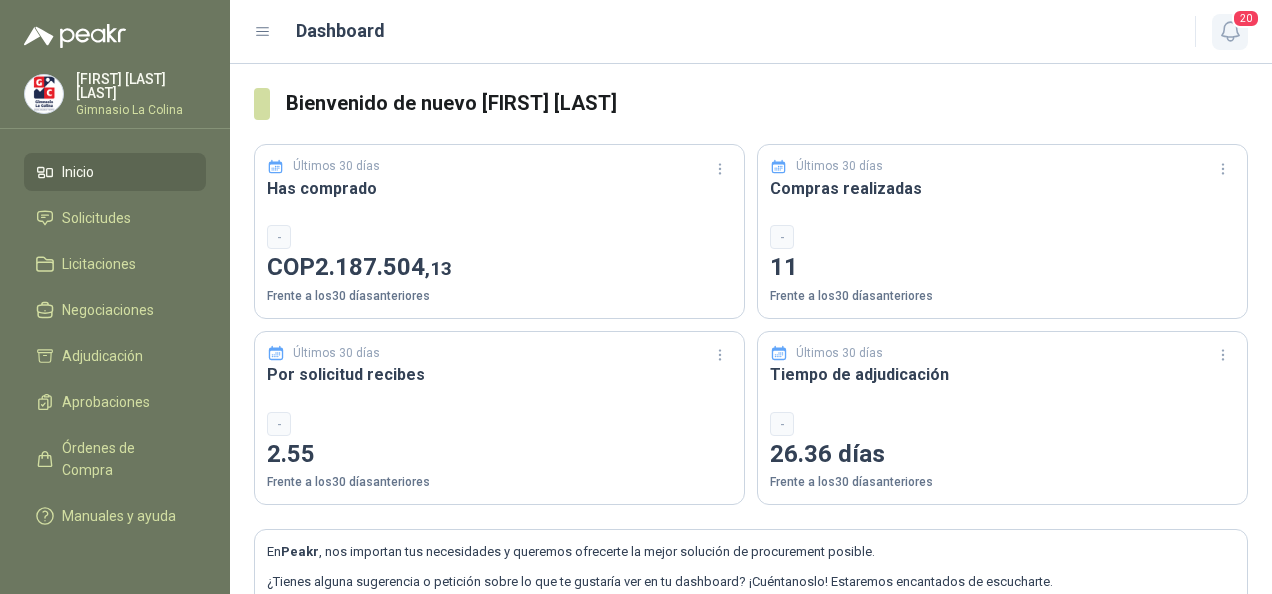 click 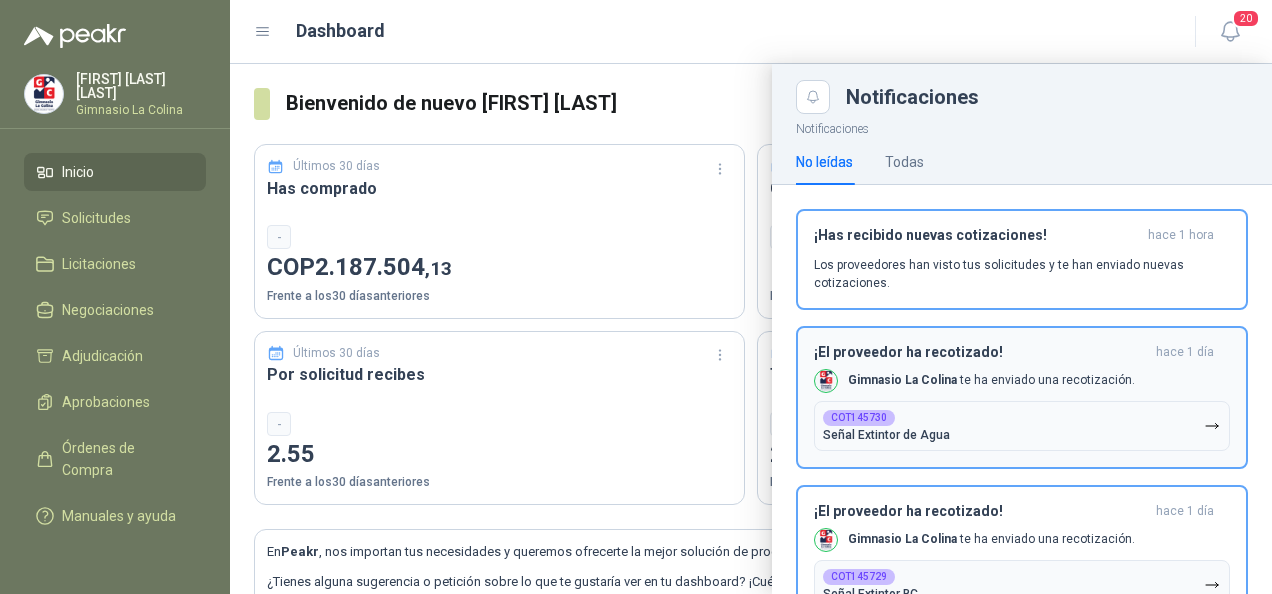 click on "¡El proveedor ha recotizado! hace 1 día   Gimnasio La Colina    te ha enviado una recotización. COT145730 Señal Extintor de Agua" at bounding box center [1022, 397] 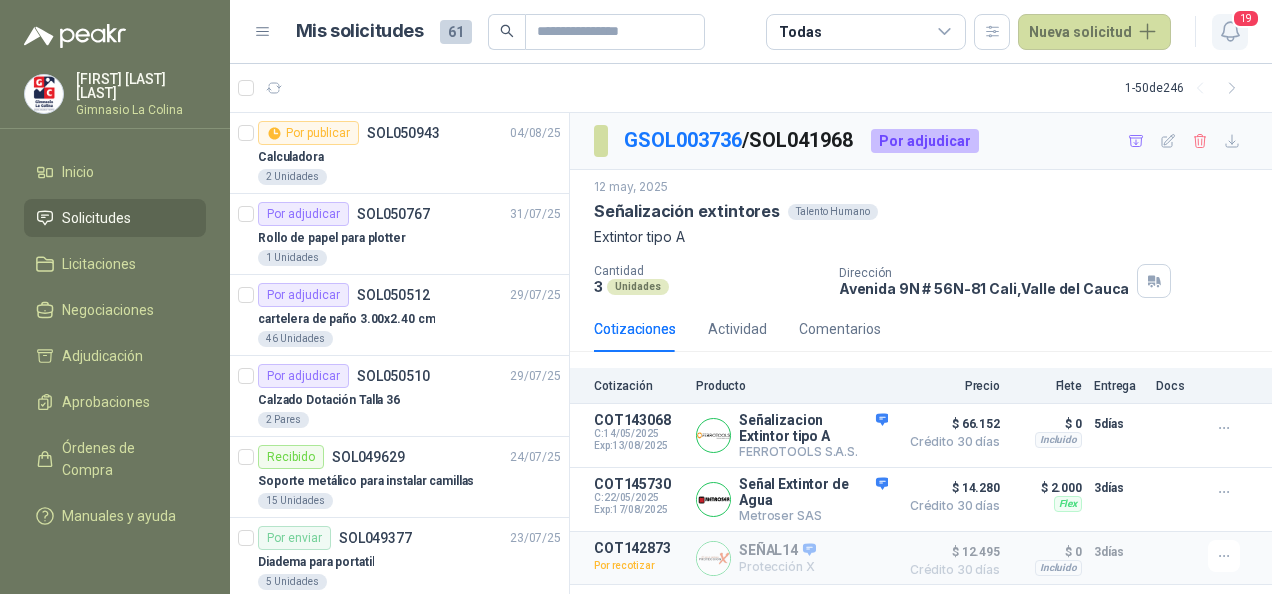 click 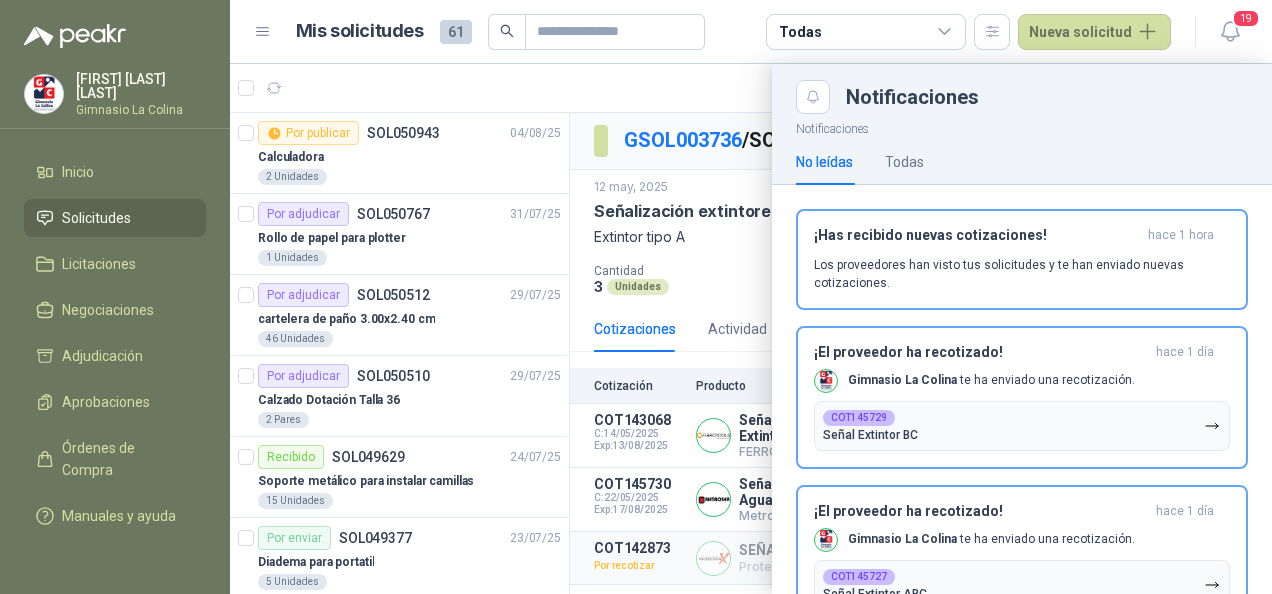 drag, startPoint x: 951, startPoint y: 532, endPoint x: 814, endPoint y: 500, distance: 140.68759 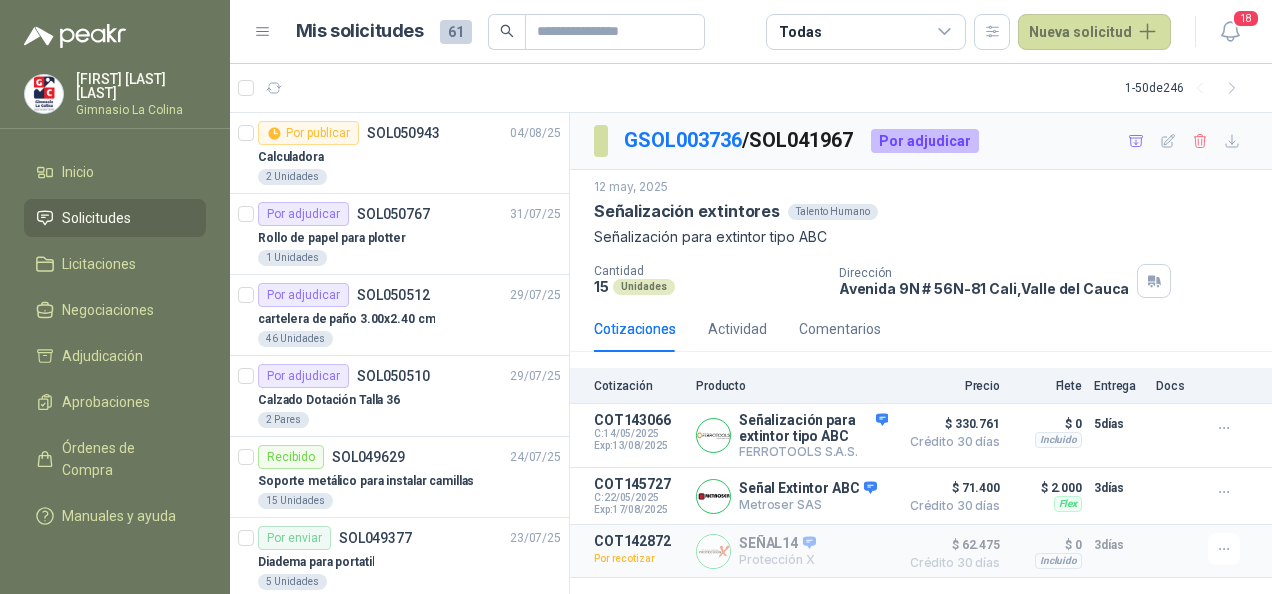 click on "Mis solicitudes 61 Todas Nueva solicitud  18" at bounding box center [751, 32] 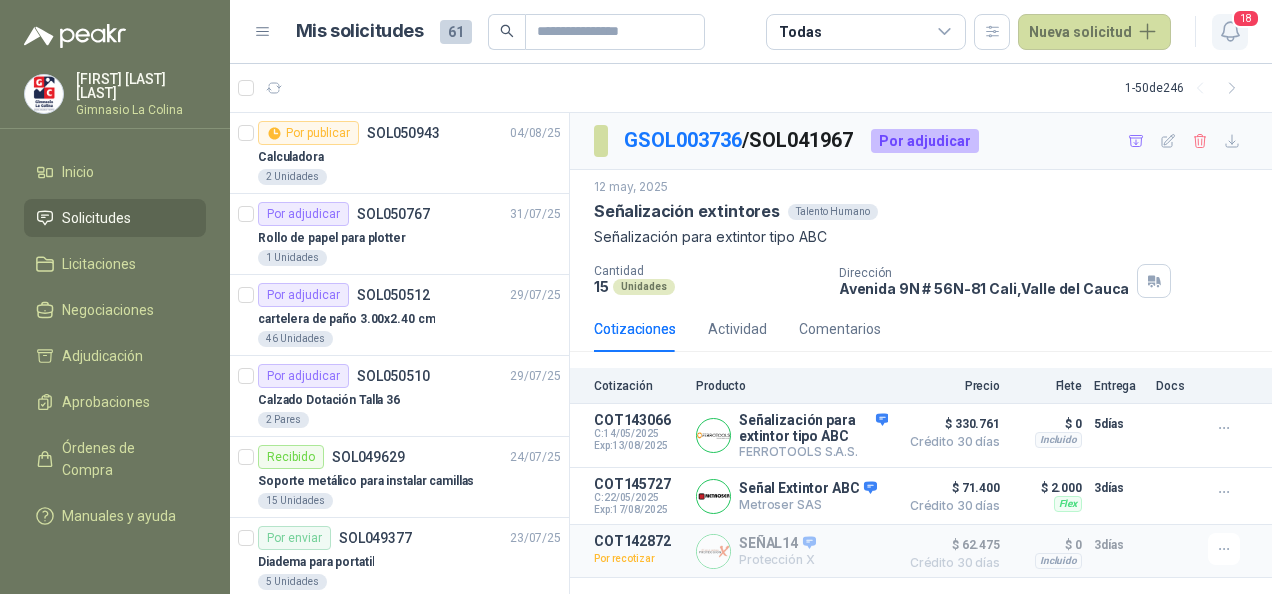 click 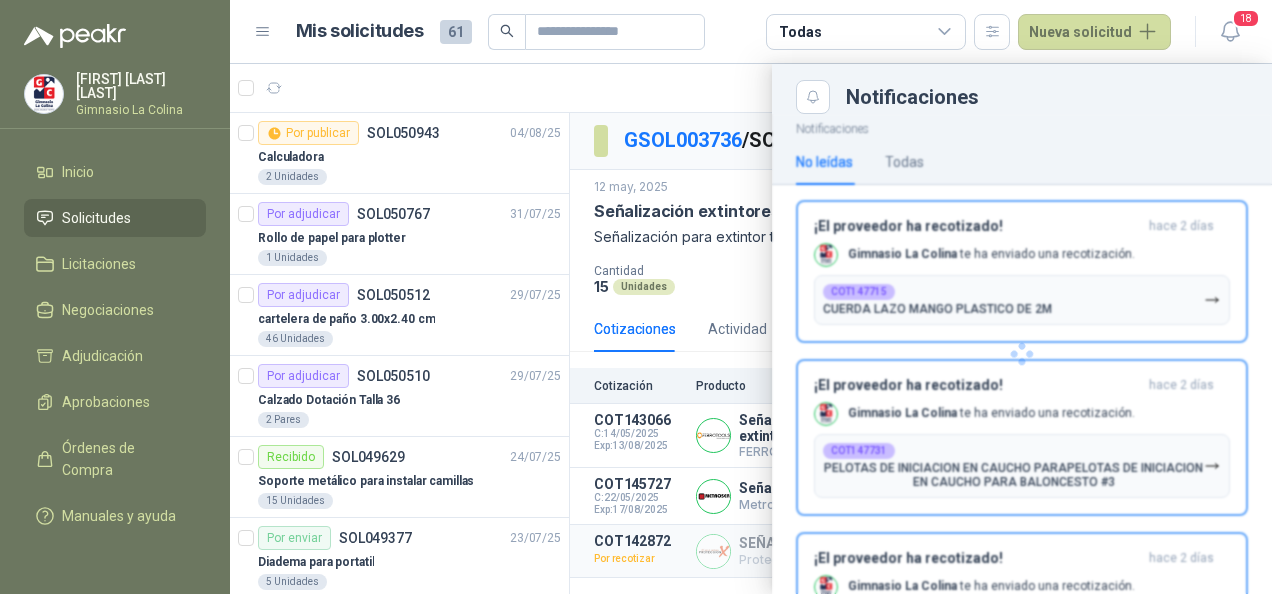 scroll, scrollTop: 2466, scrollLeft: 0, axis: vertical 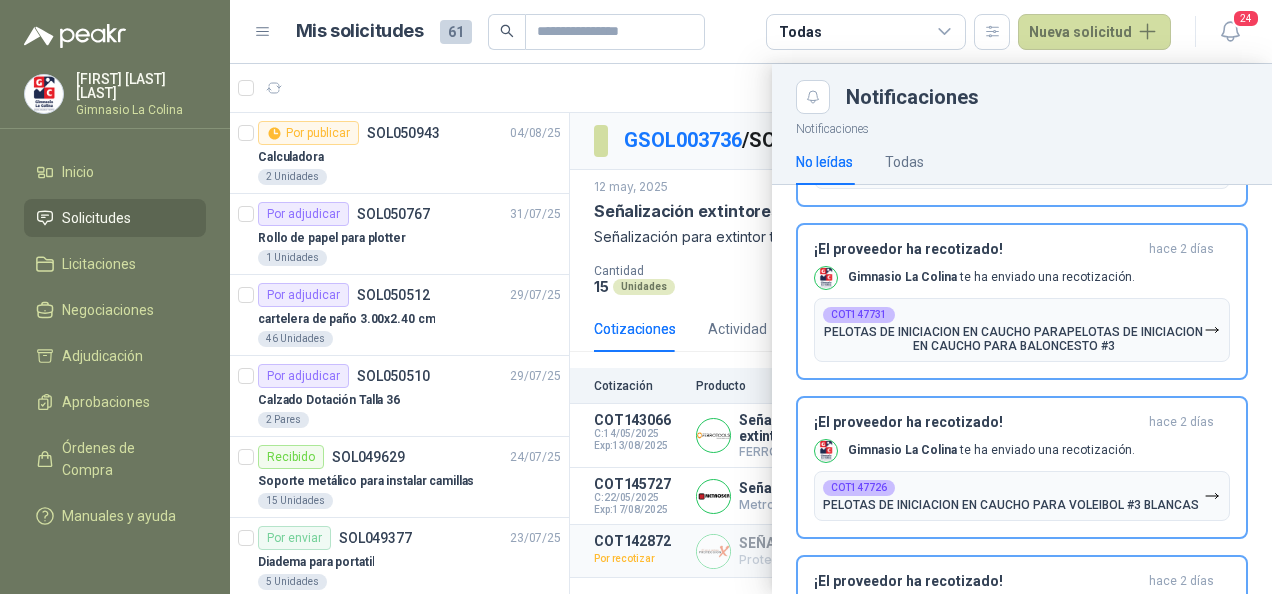 click on "¡El proveedor ha recotizado! hace 2 días   Gimnasio La Colina    te ha enviado una recotización. COT147726 PELOTAS DE INICIACION EN CAUCHO PARA VOLEIBOL #3 BLANCAS" at bounding box center [1022, 467] 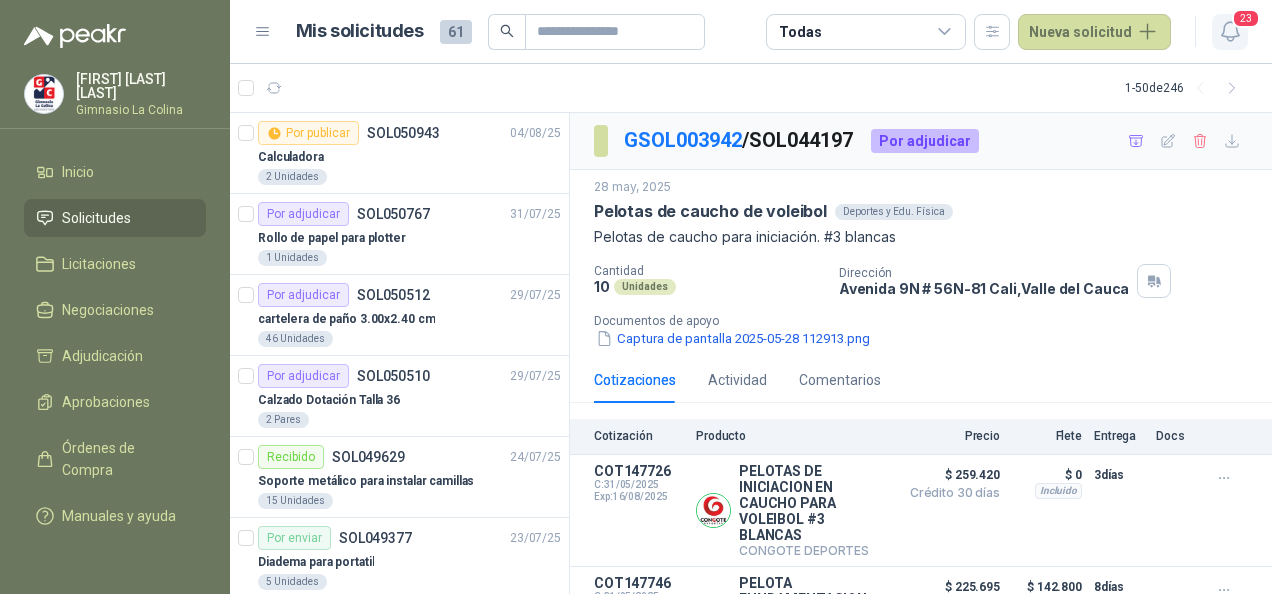 click on "23" at bounding box center [1230, 32] 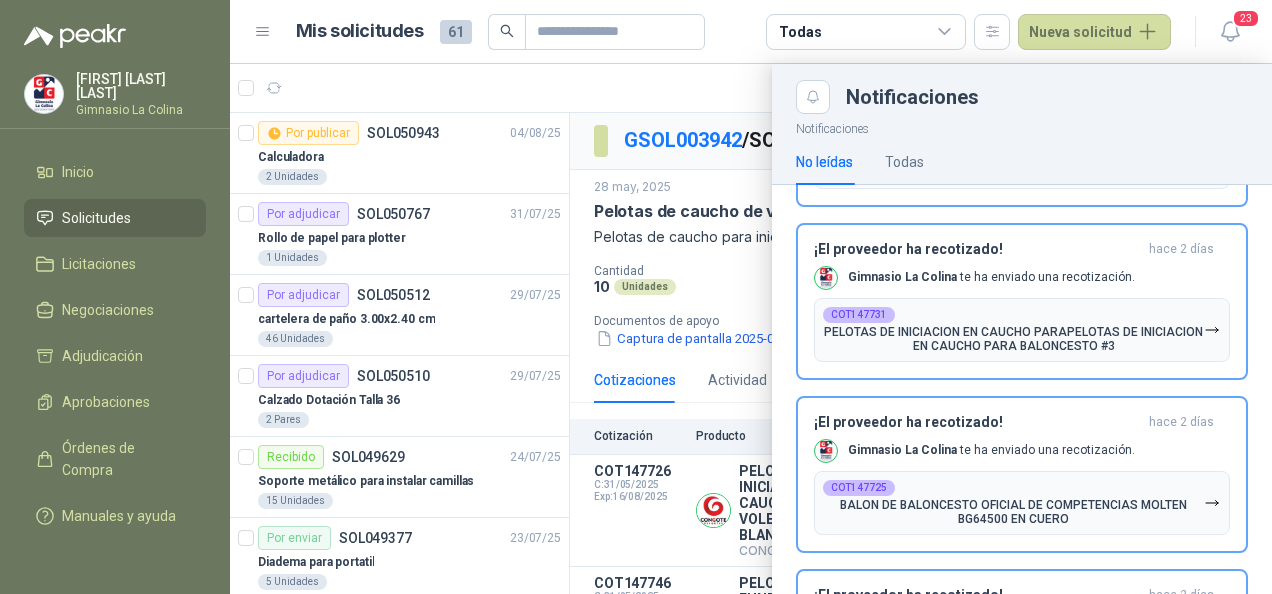 drag, startPoint x: 1128, startPoint y: 276, endPoint x: 576, endPoint y: 339, distance: 555.5835 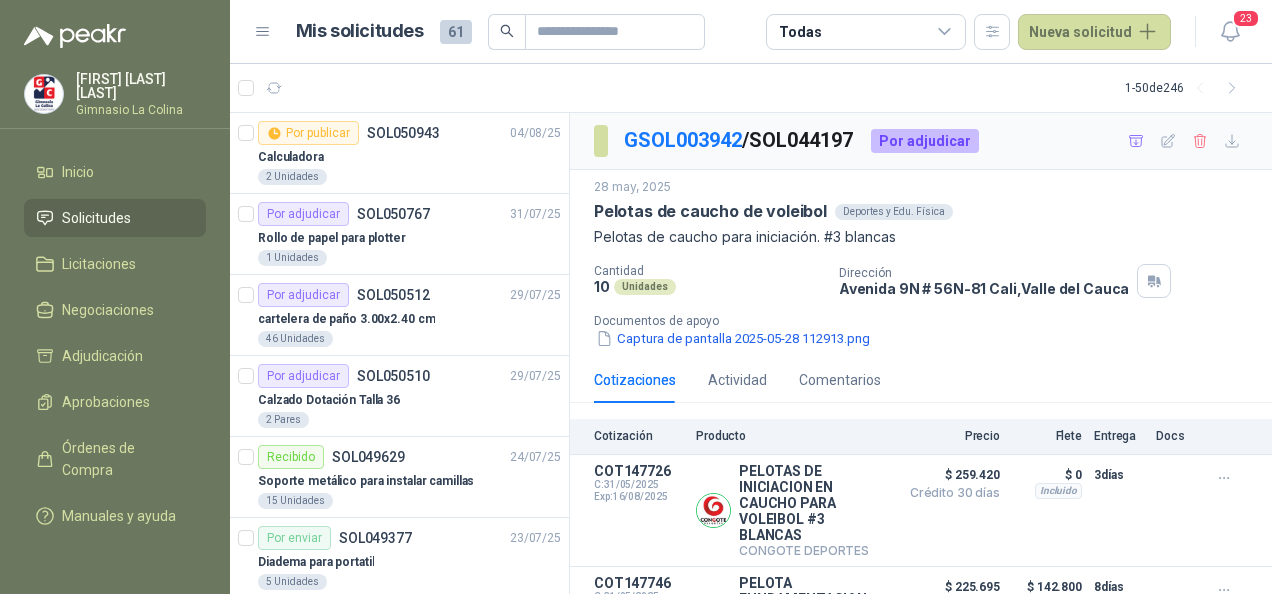 drag, startPoint x: 1234, startPoint y: 27, endPoint x: 570, endPoint y: 331, distance: 730.28217 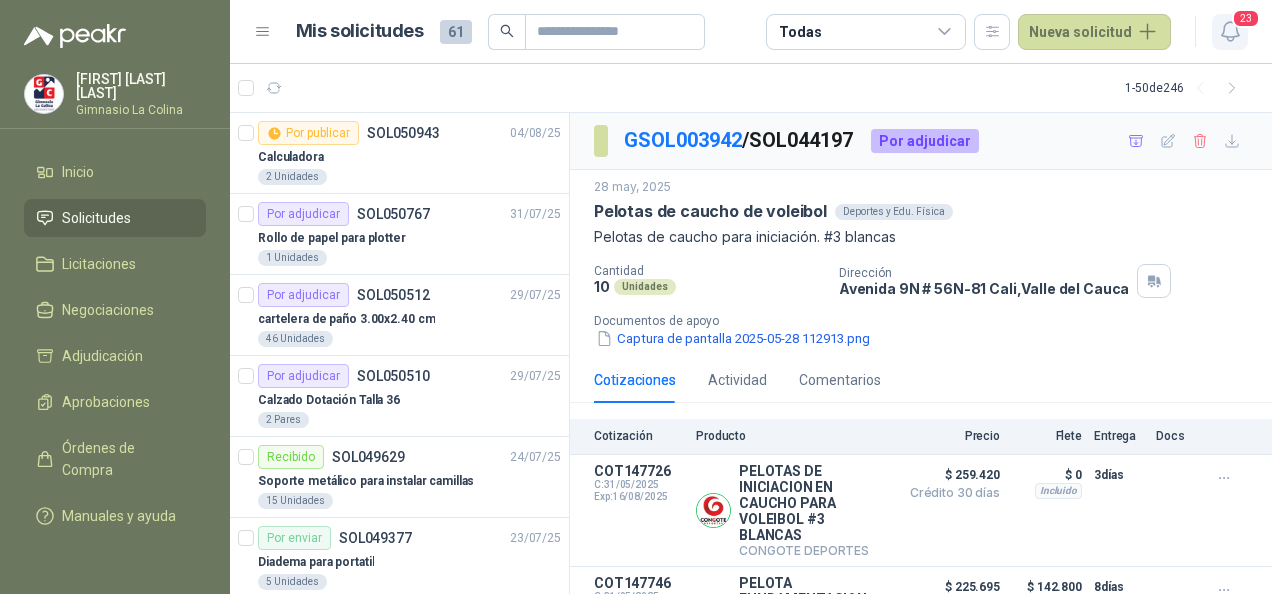 click on "23" at bounding box center [1246, 18] 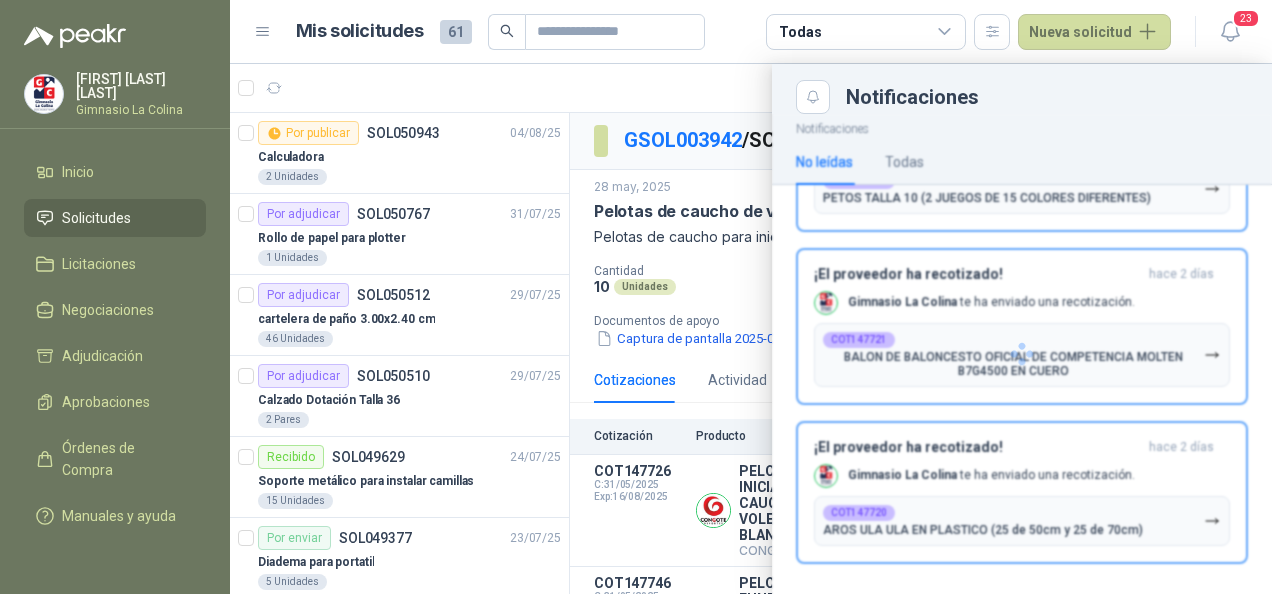 scroll, scrollTop: 3291, scrollLeft: 0, axis: vertical 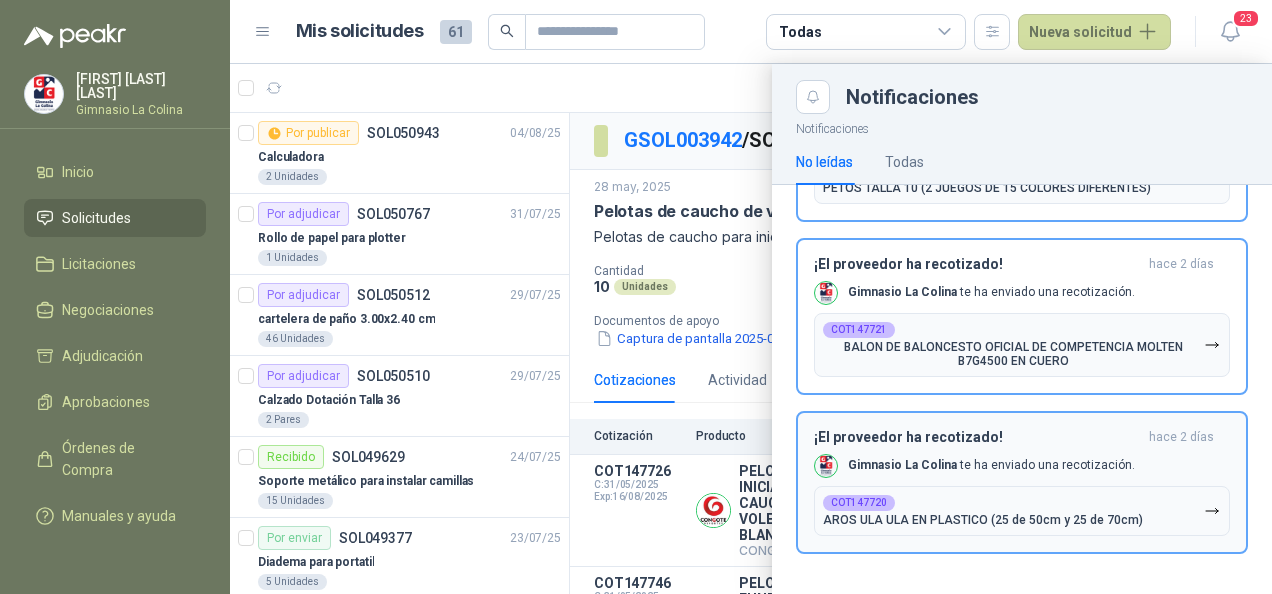 click on "¡El proveedor ha recotizado! hace 2 días   Gimnasio La Colina    te ha enviado una recotización. COT147720 AROS ULA ULA EN PLASTICO (25 de 50cm y 25 de 70cm)" at bounding box center (1022, 482) 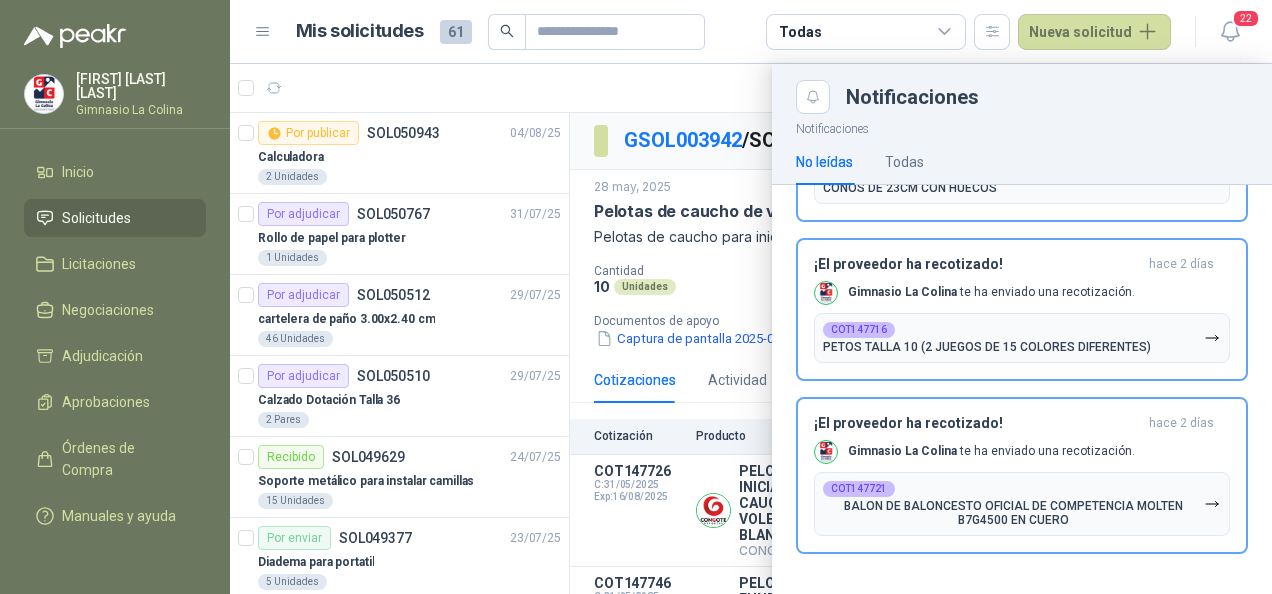 scroll, scrollTop: 3132, scrollLeft: 0, axis: vertical 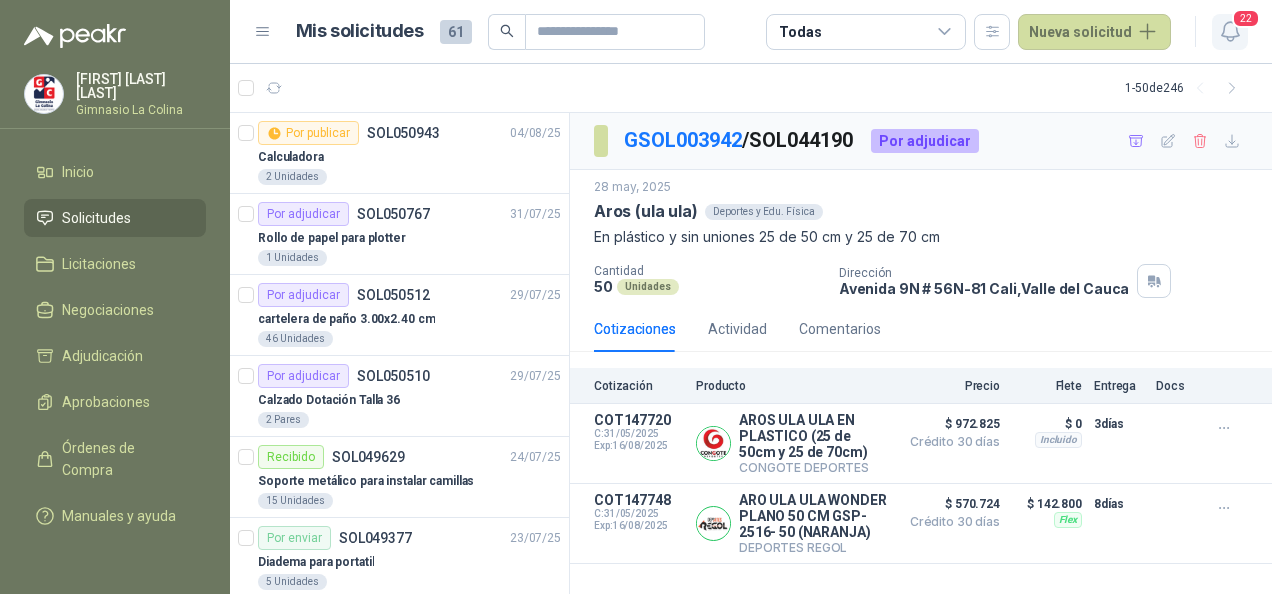 click 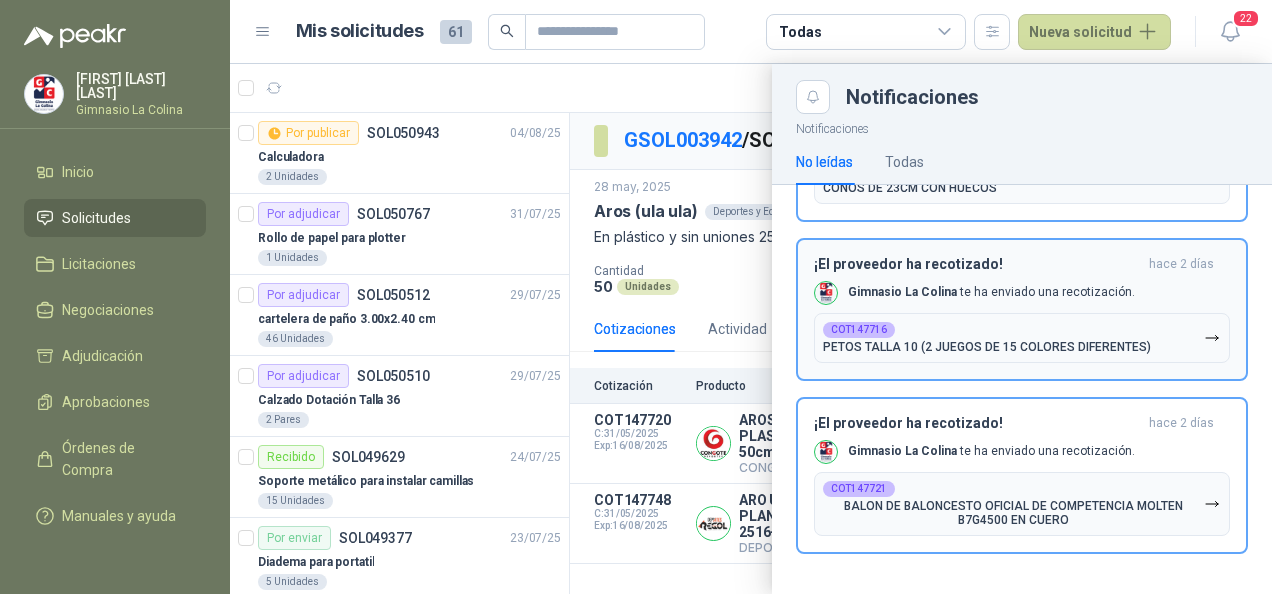 click on "Gimnasio La Colina    te ha enviado una recotización." at bounding box center [991, 292] 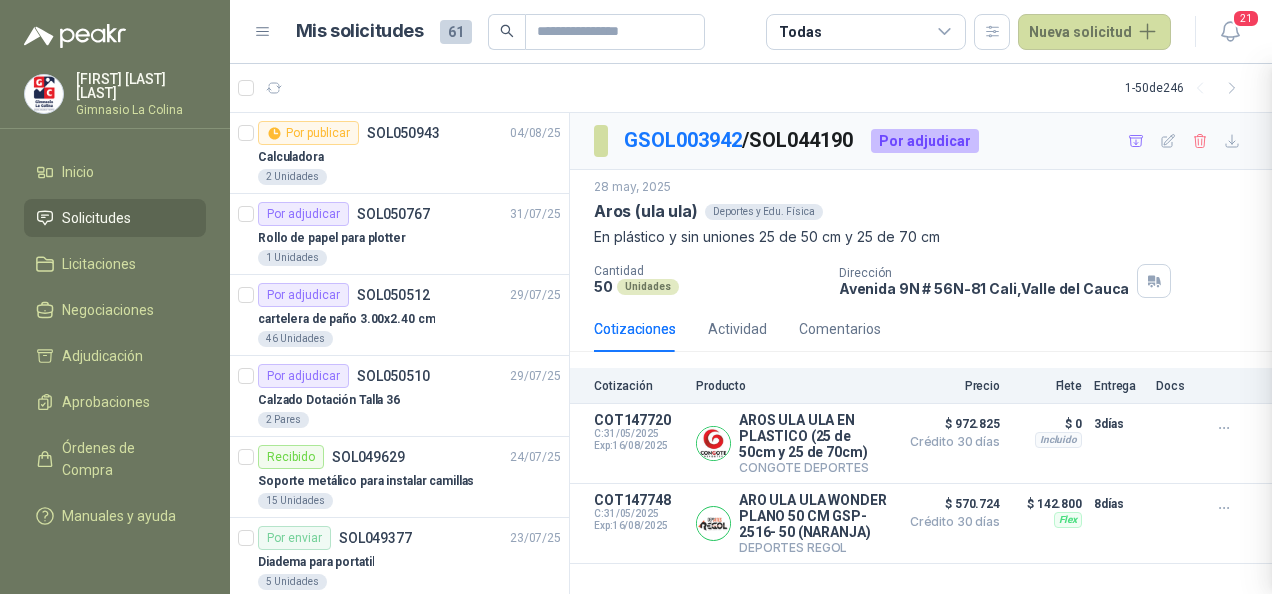 scroll, scrollTop: 2973, scrollLeft: 0, axis: vertical 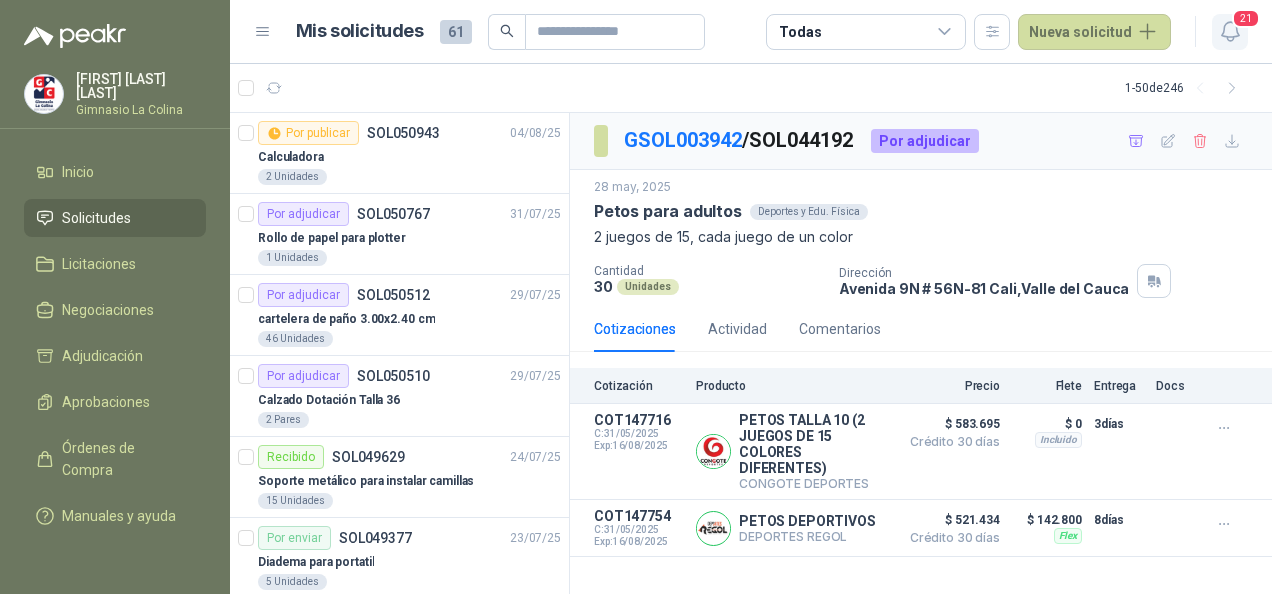 click 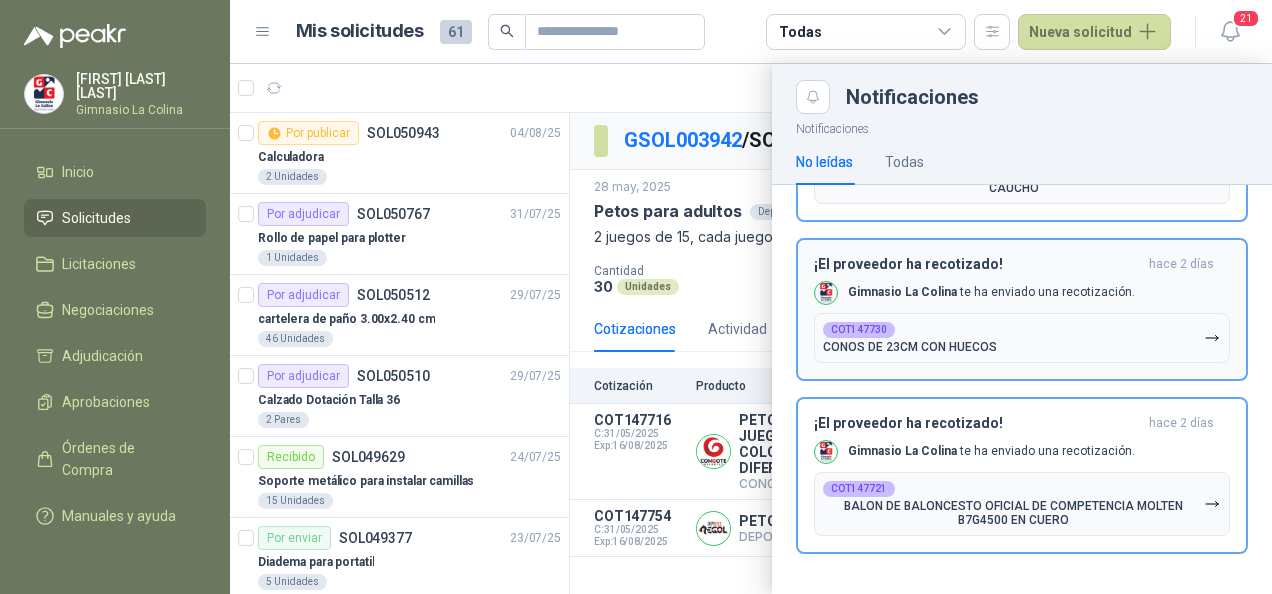 click on "Gimnasio La Colina    te ha enviado una recotización." at bounding box center [991, 292] 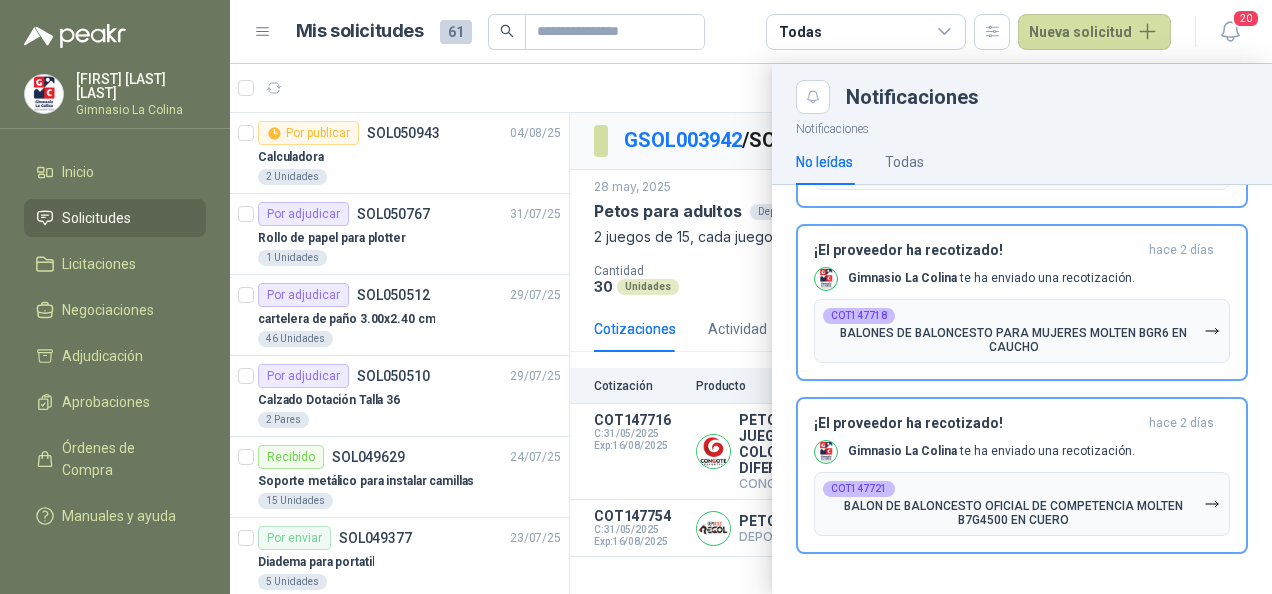 scroll, scrollTop: 2814, scrollLeft: 0, axis: vertical 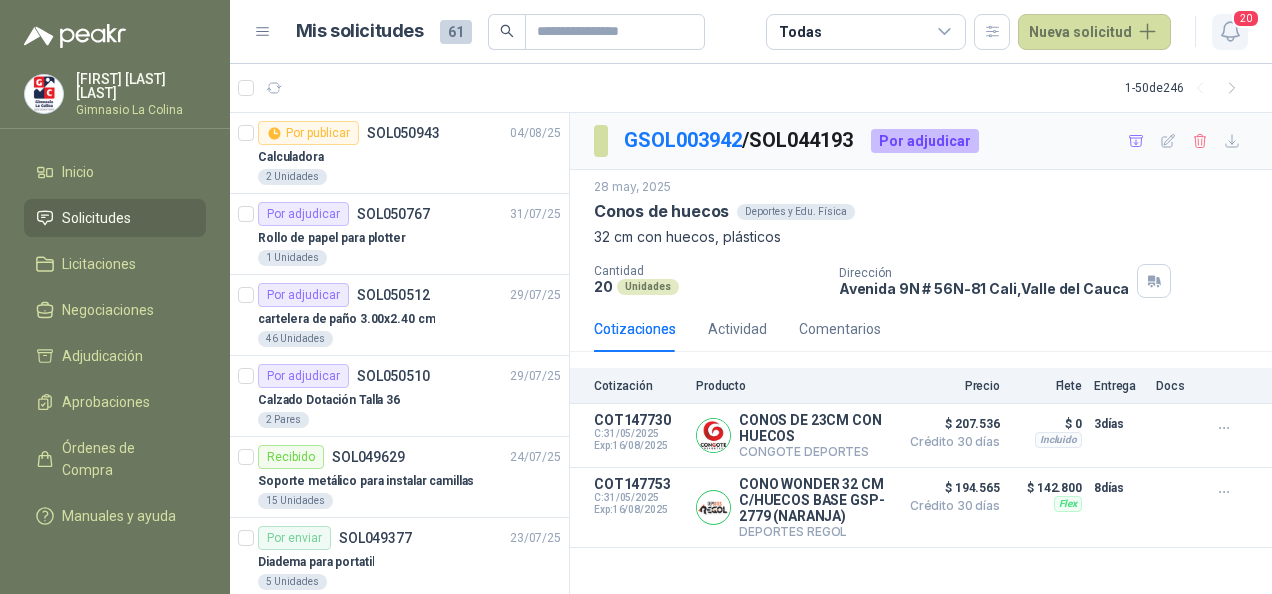 click 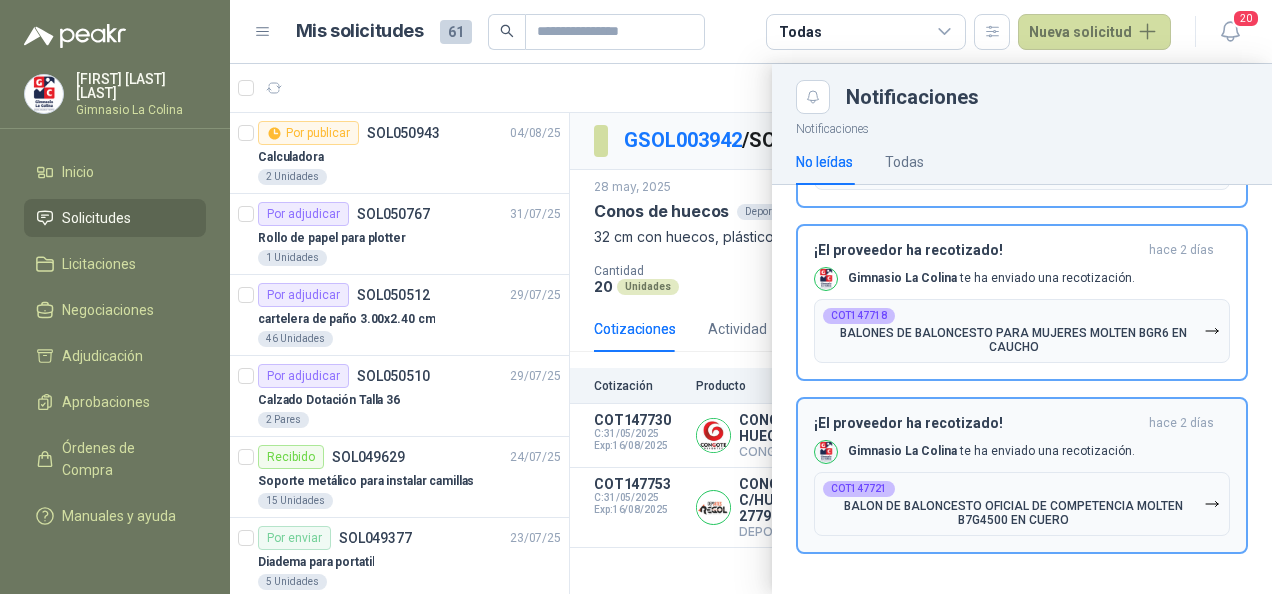 click on "¡El proveedor ha recotizado!" at bounding box center [977, 423] 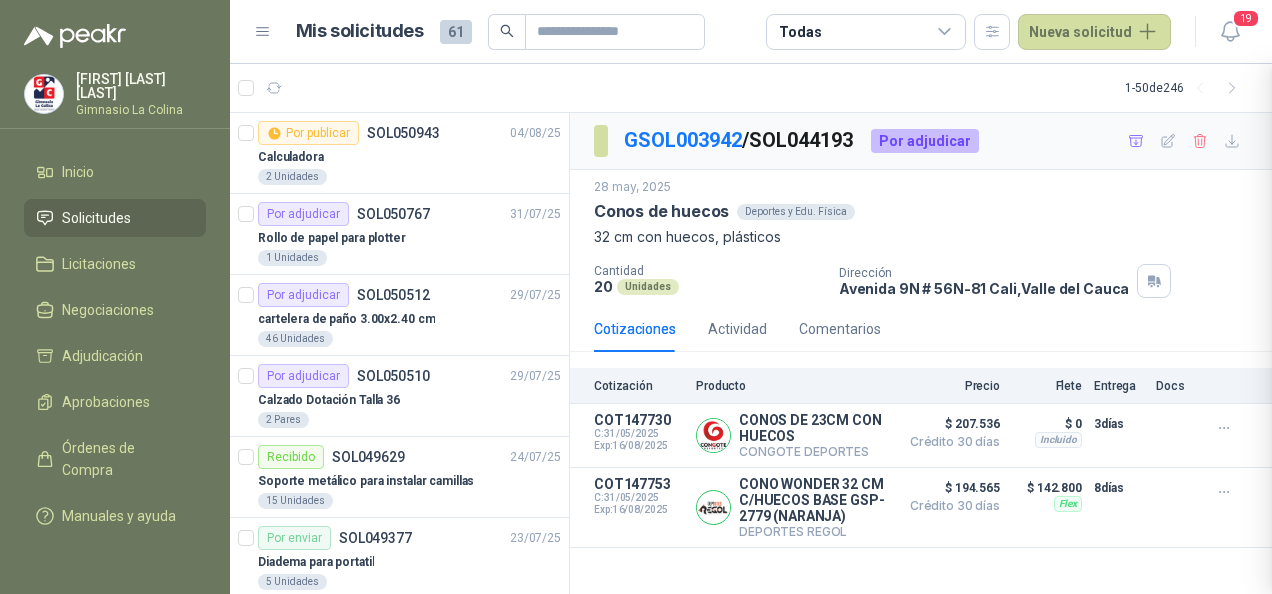 scroll, scrollTop: 2640, scrollLeft: 0, axis: vertical 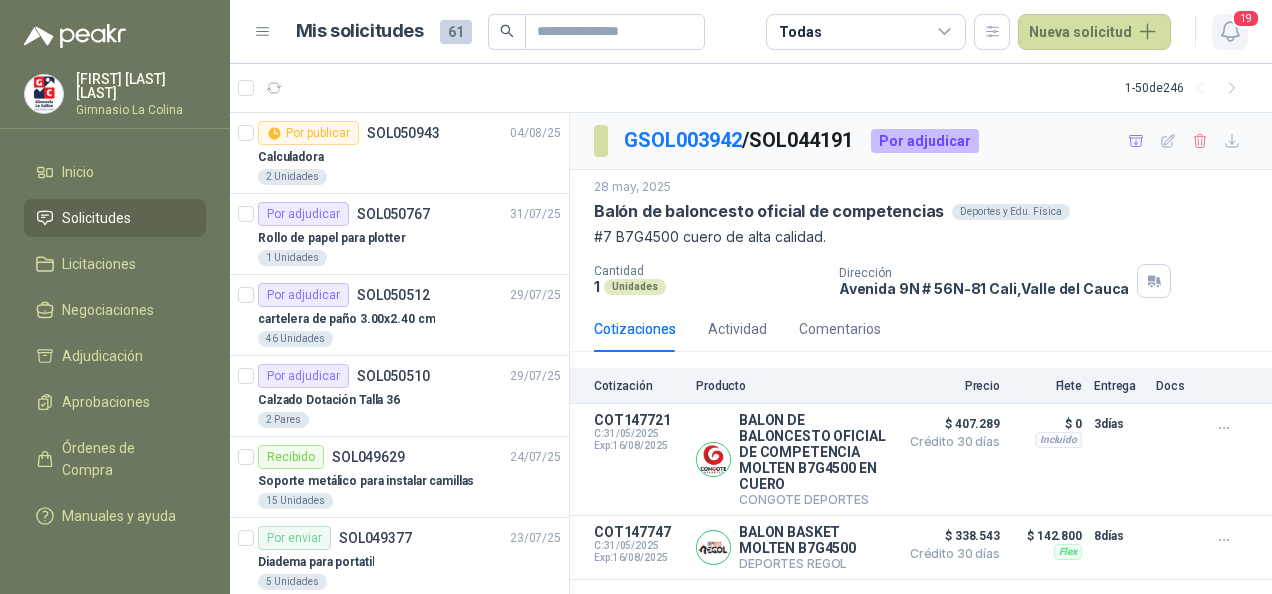 click 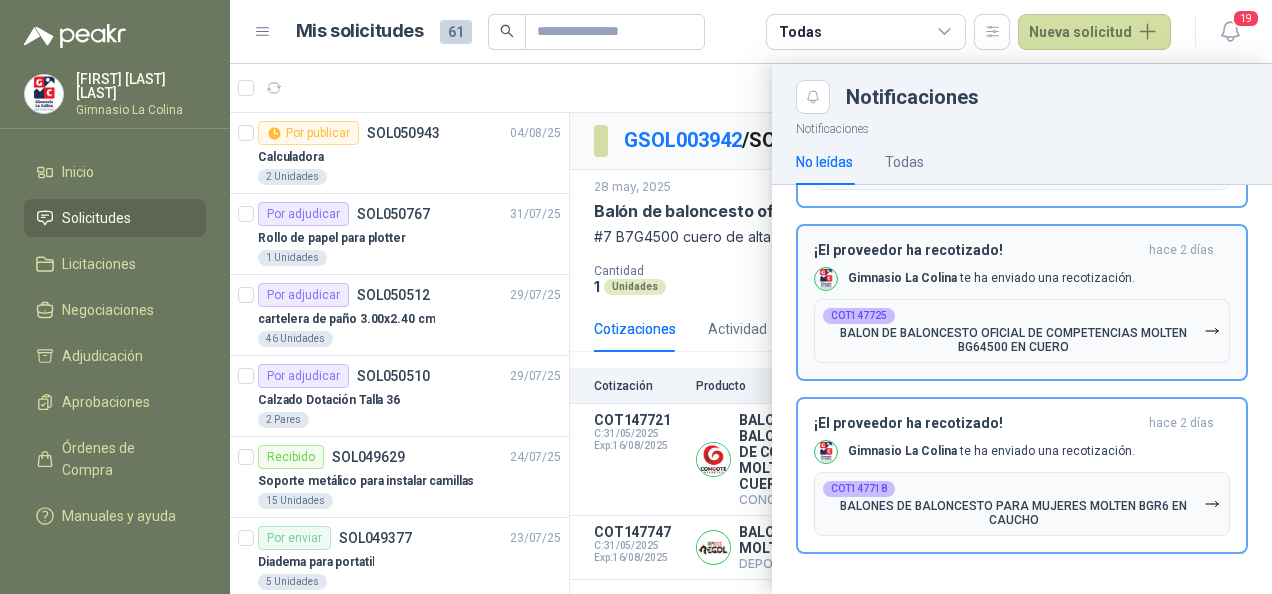 click on "¡El proveedor ha recotizado! hace 2 días   Gimnasio La Colina    te ha enviado una recotización. COT147725 BALON DE BALONCESTO OFICIAL DE COMPETENCIAS MOLTEN BG64500 EN CUERO" at bounding box center (1022, 302) 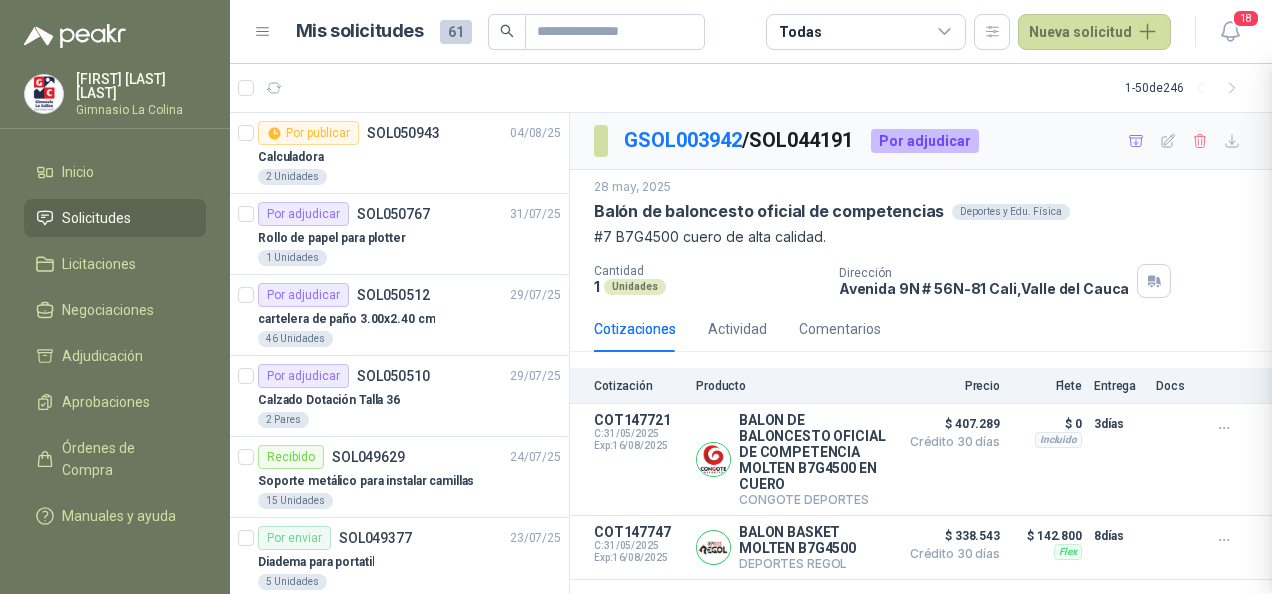scroll, scrollTop: 2466, scrollLeft: 0, axis: vertical 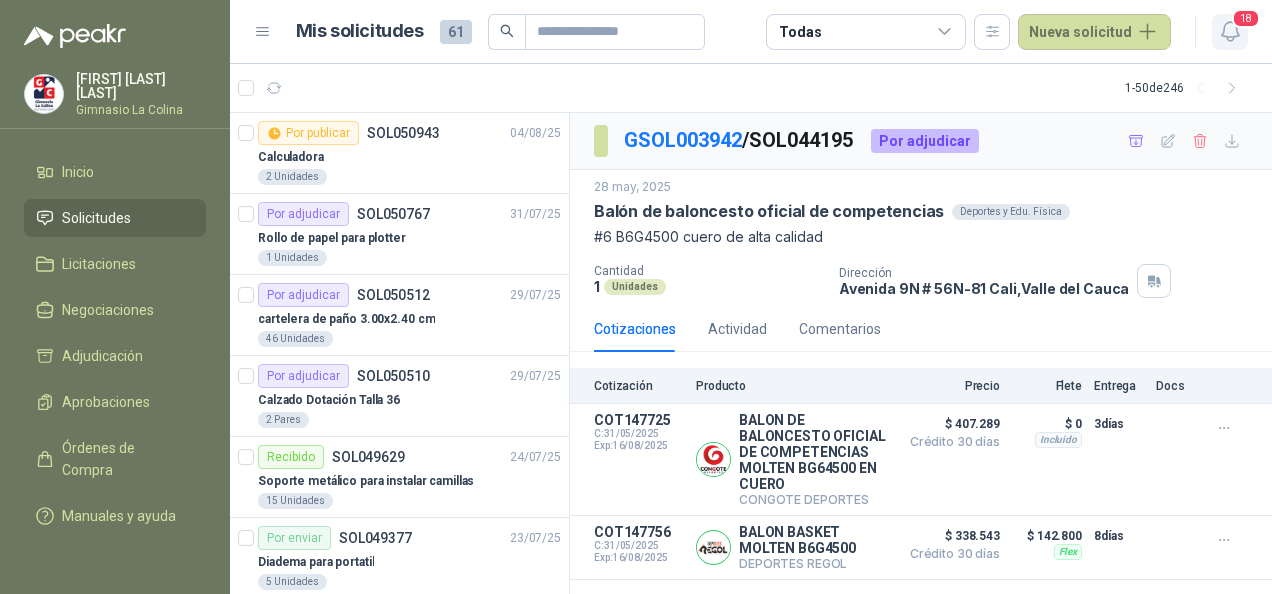 click 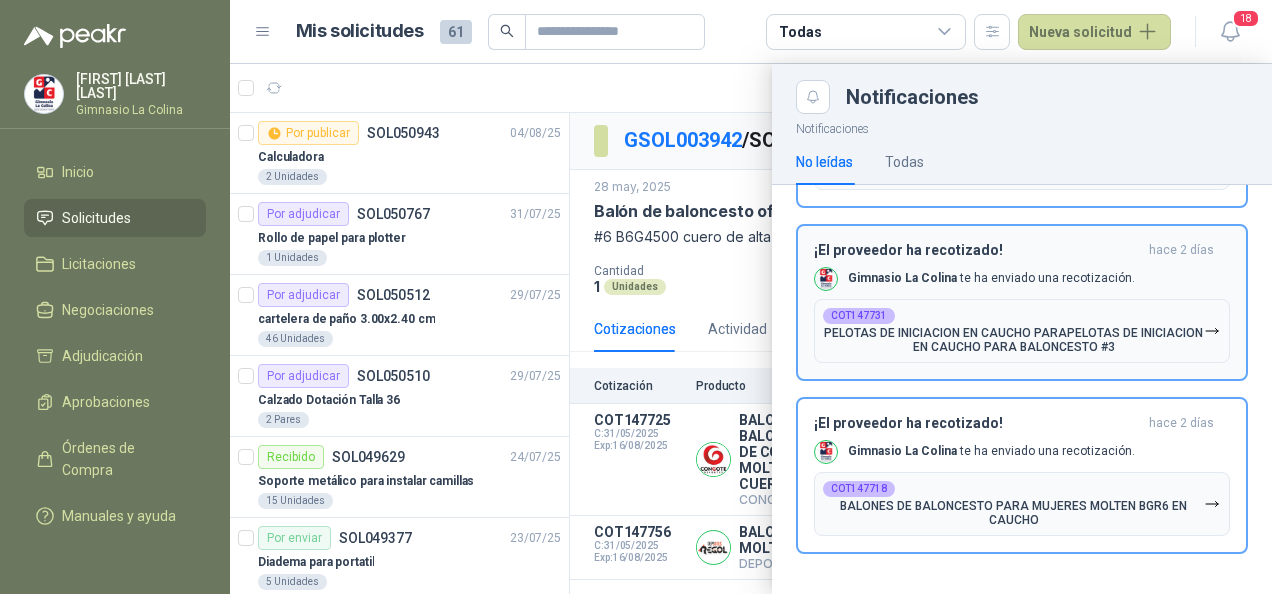 click on "¡El proveedor ha recotizado! hace 2 días   Gimnasio La Colina    te ha enviado una recotización. COT147731 PELOTAS DE INICIACION EN CAUCHO PARAPELOTAS DE INICIACION EN CAUCHO PARA BALONCESTO #3" at bounding box center [1022, 302] 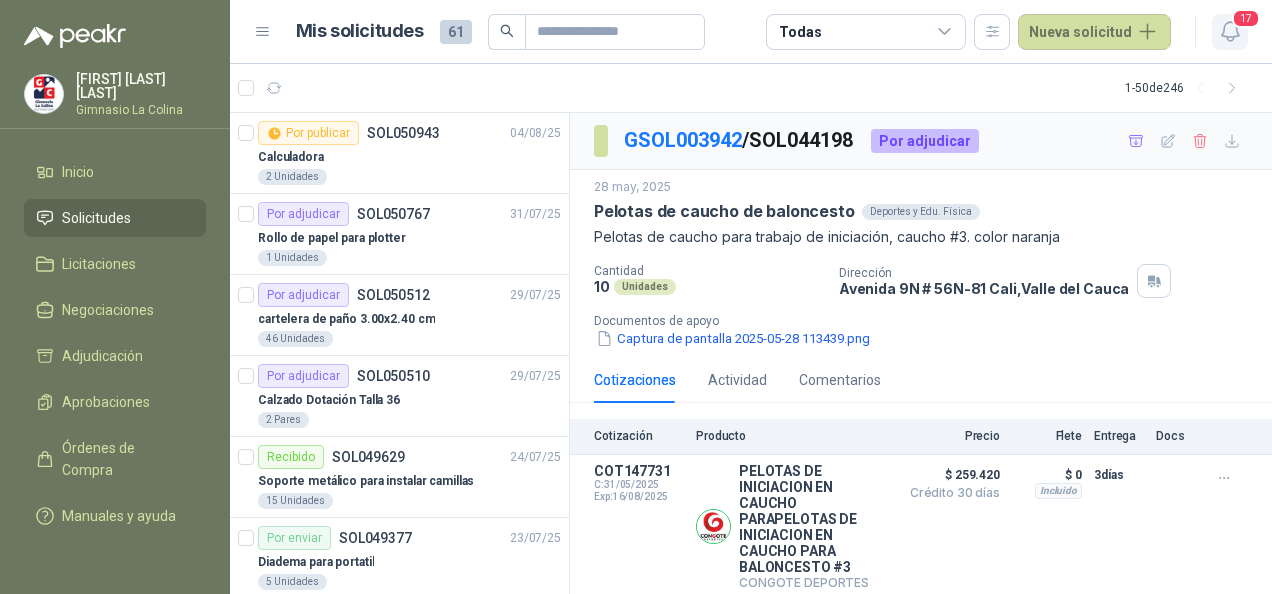 click 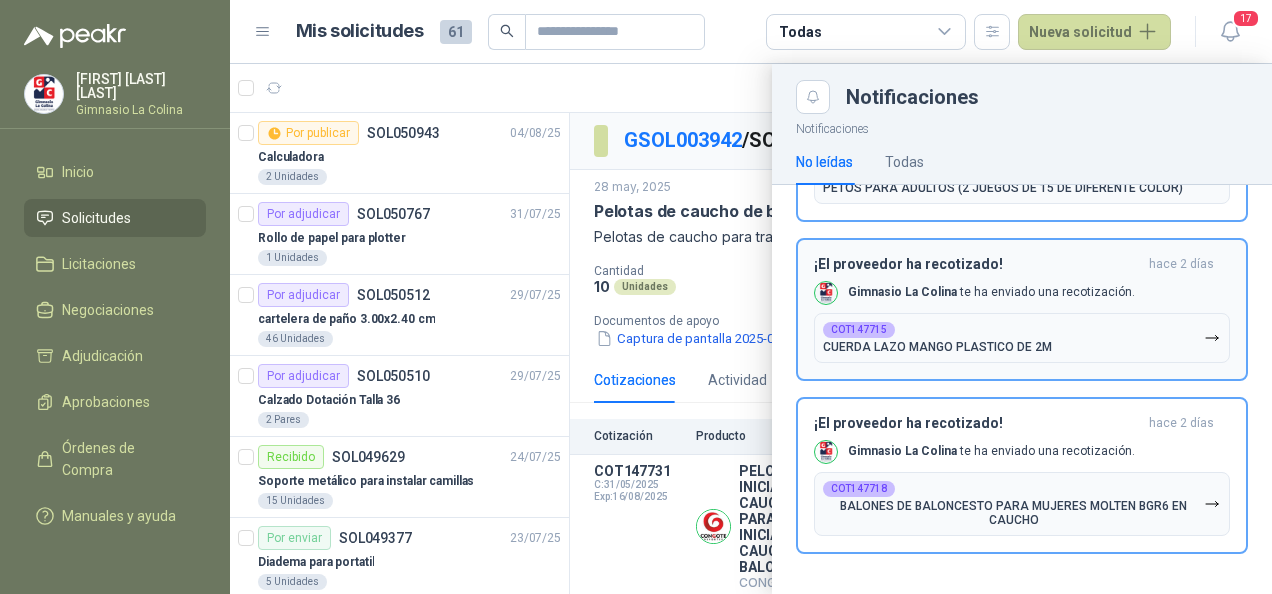 click on "Gimnasio La Colina    te ha enviado una recotización." at bounding box center (991, 292) 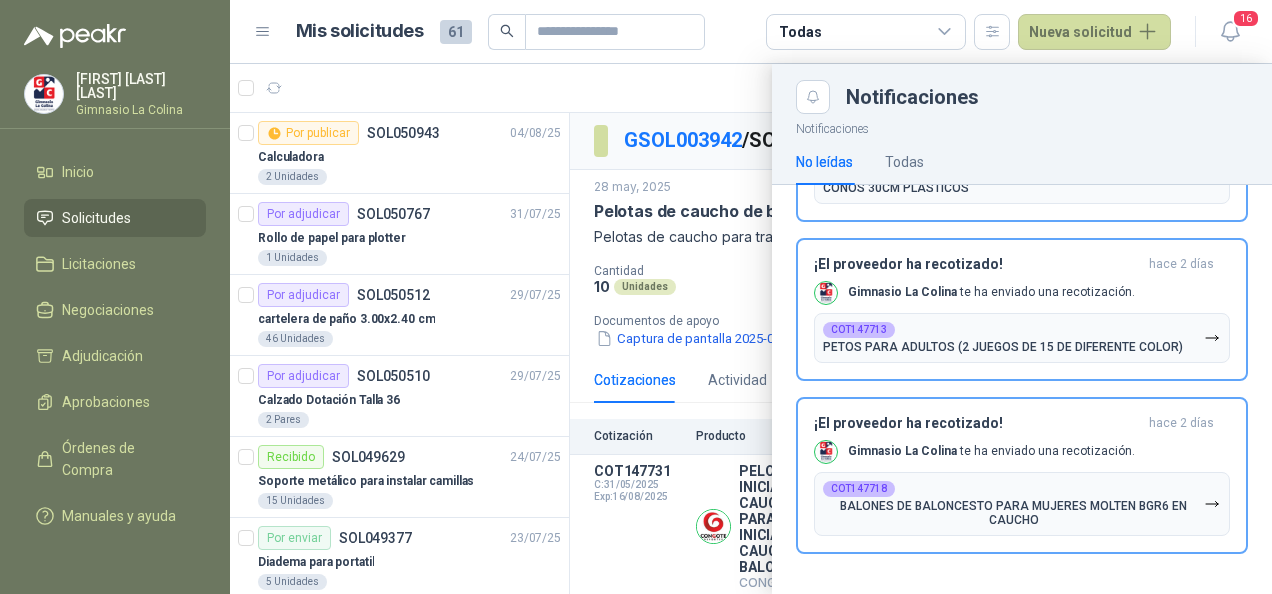 scroll, scrollTop: 2134, scrollLeft: 0, axis: vertical 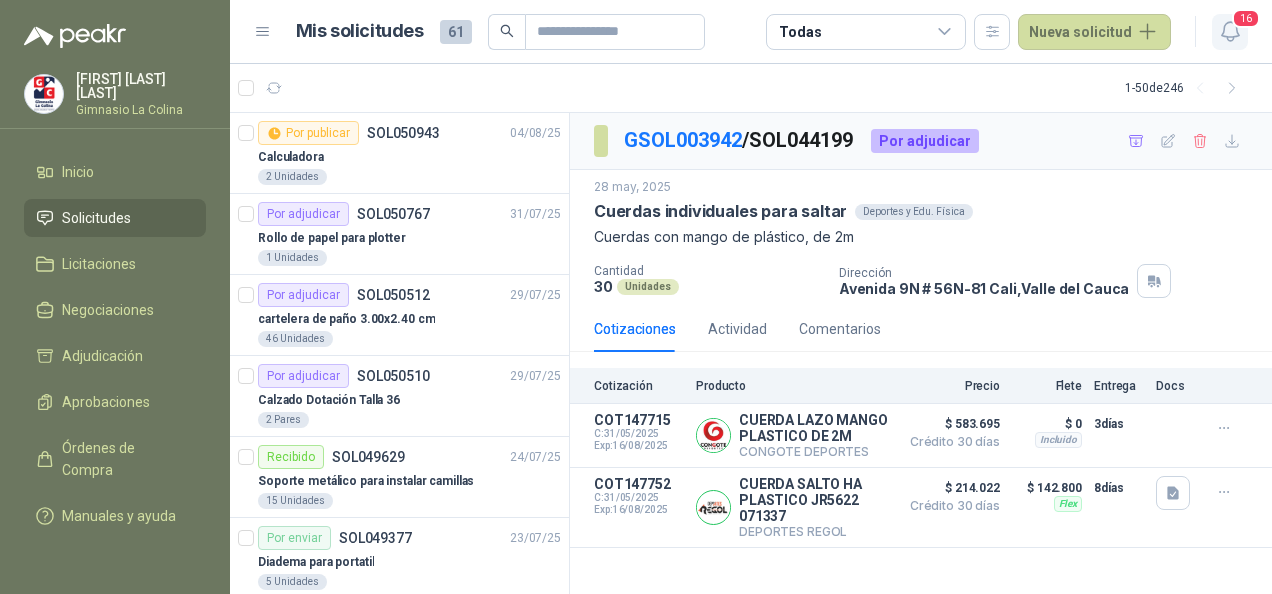 click 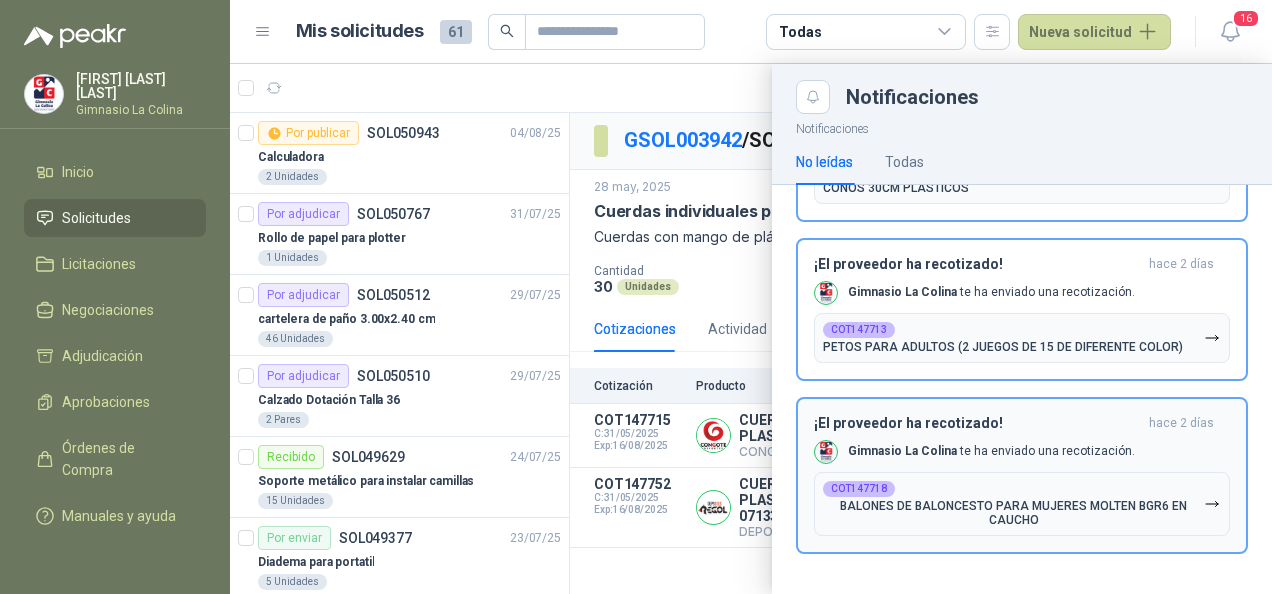 click on "¡El proveedor ha recotizado! hace 2 días   Gimnasio La Colina    te ha enviado una recotización. COT147718 BALONES DE BALONCESTO PARA MUJERES MOLTEN BGR6 EN CAUCHO" at bounding box center [1022, 475] 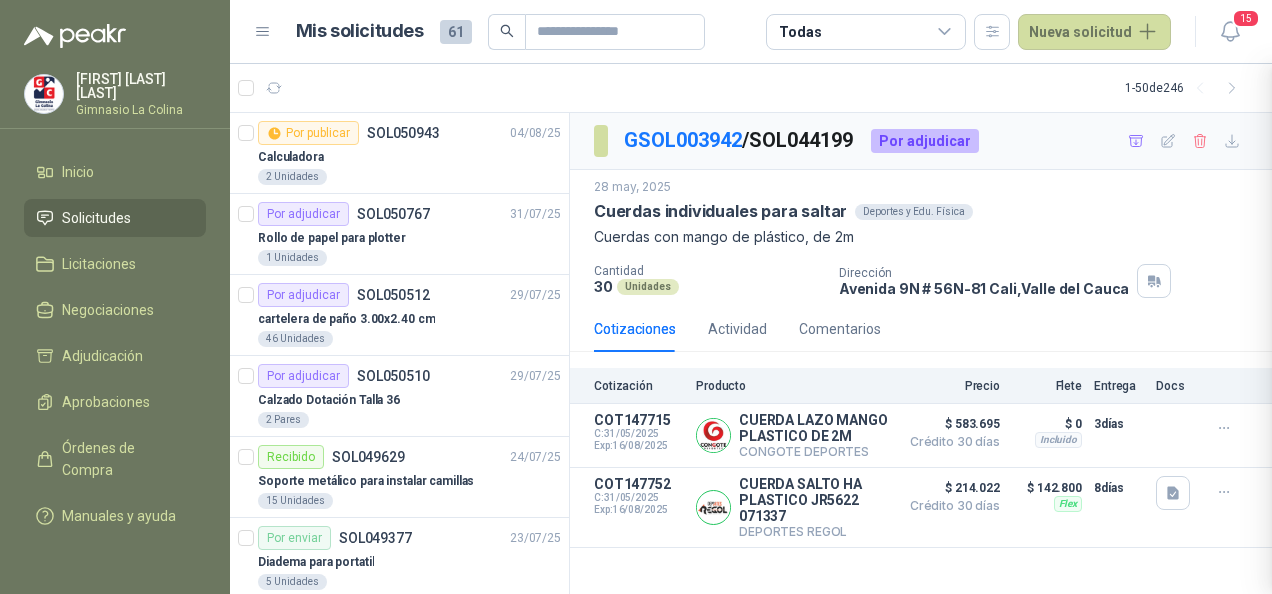 scroll, scrollTop: 1960, scrollLeft: 0, axis: vertical 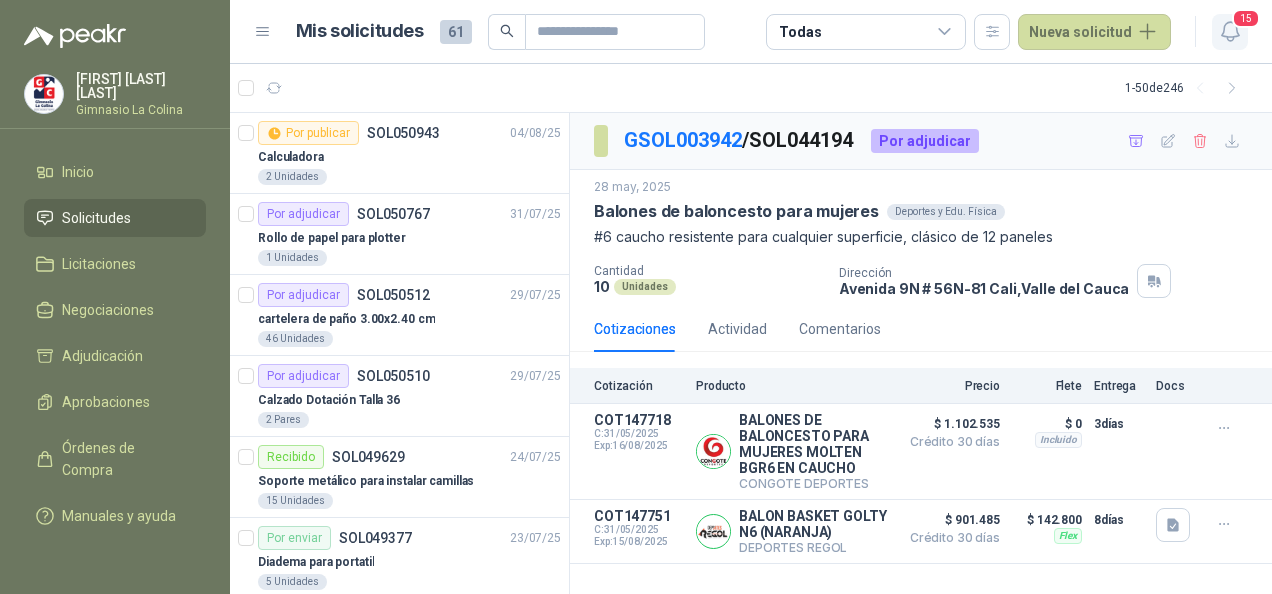 click 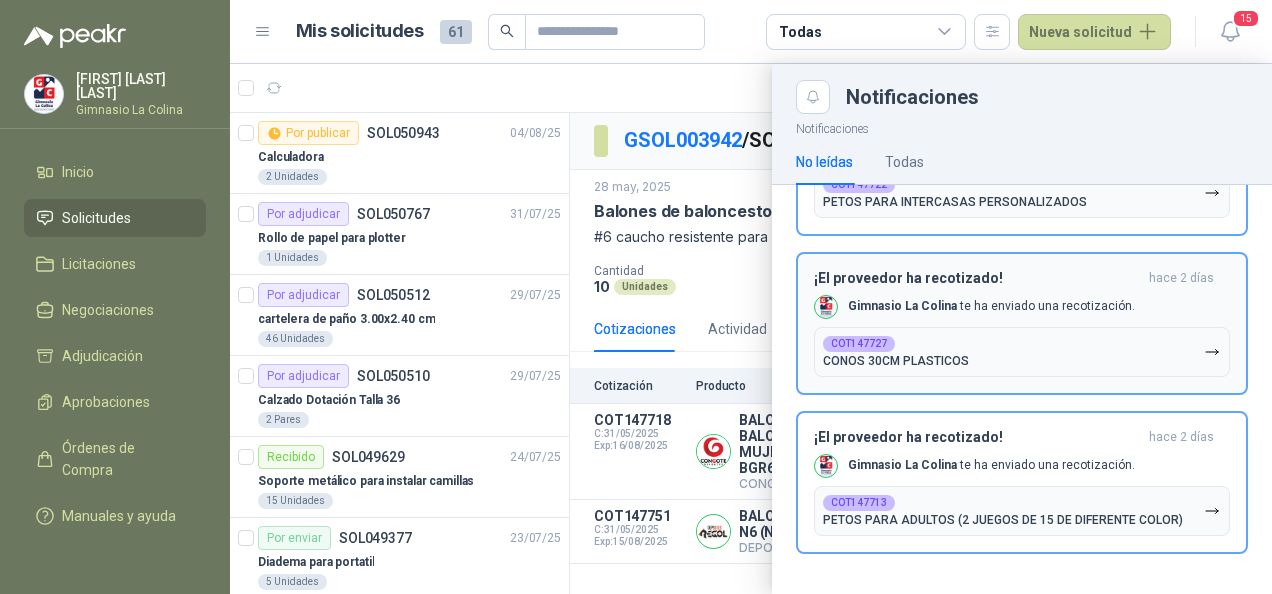 click on "¡El proveedor ha recotizado!" at bounding box center [977, 278] 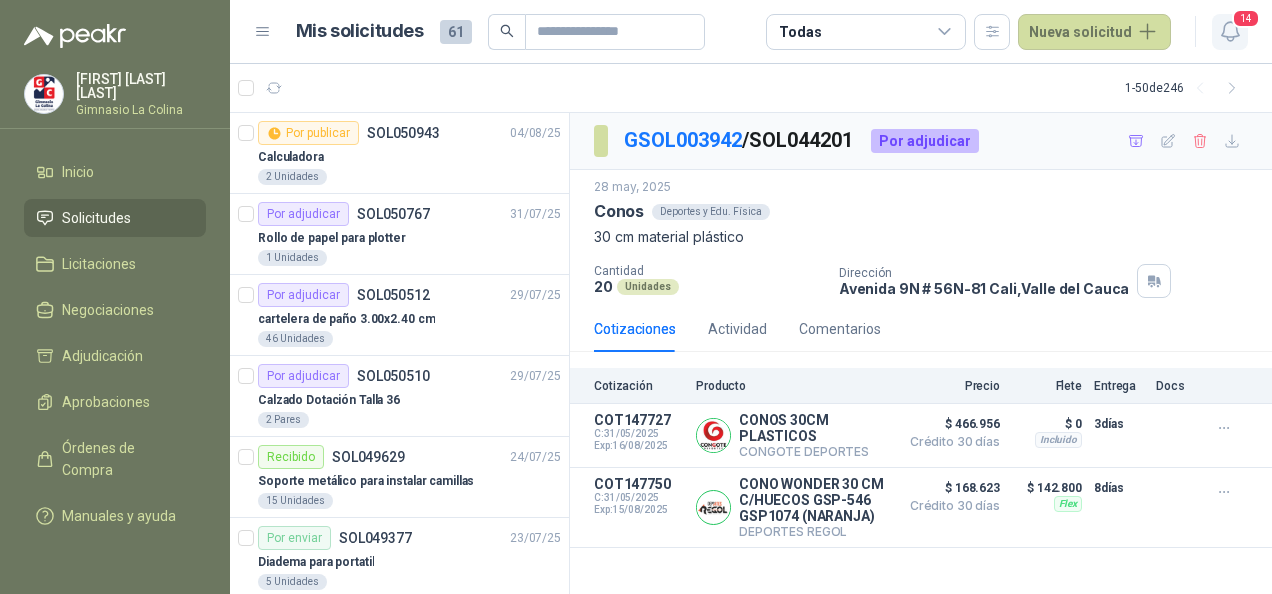 click 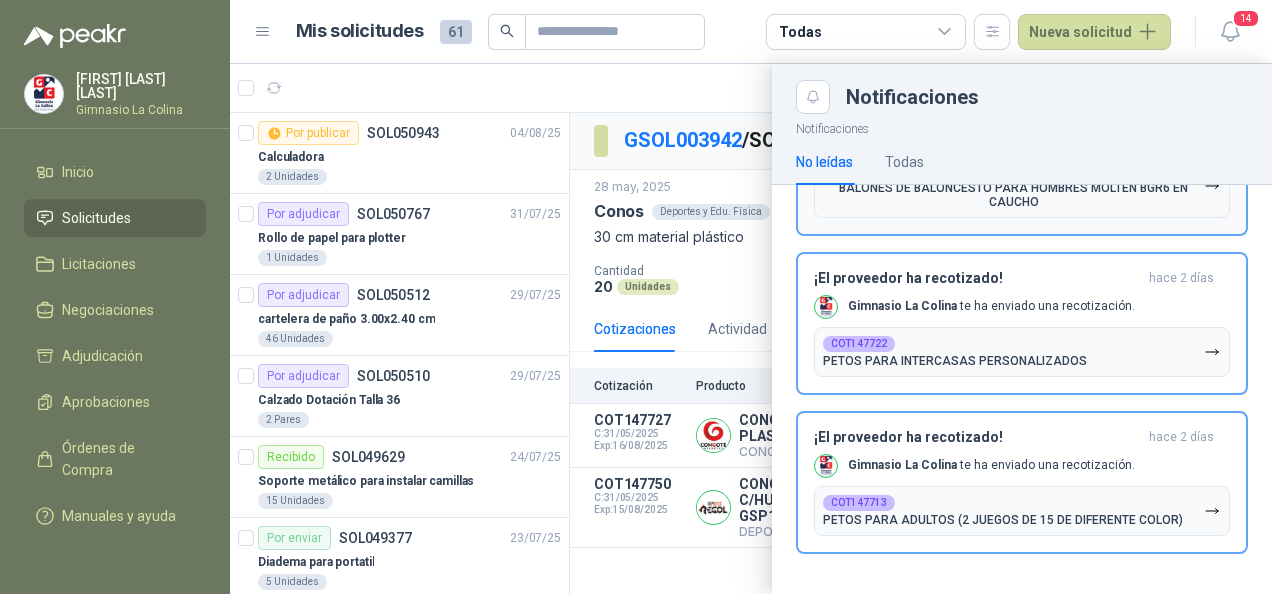 click on "COT147728 BALONES DE BALONCESTO PARA HOMBRES MOLTEN BGR6 EN CAUCHO" at bounding box center [1022, 186] 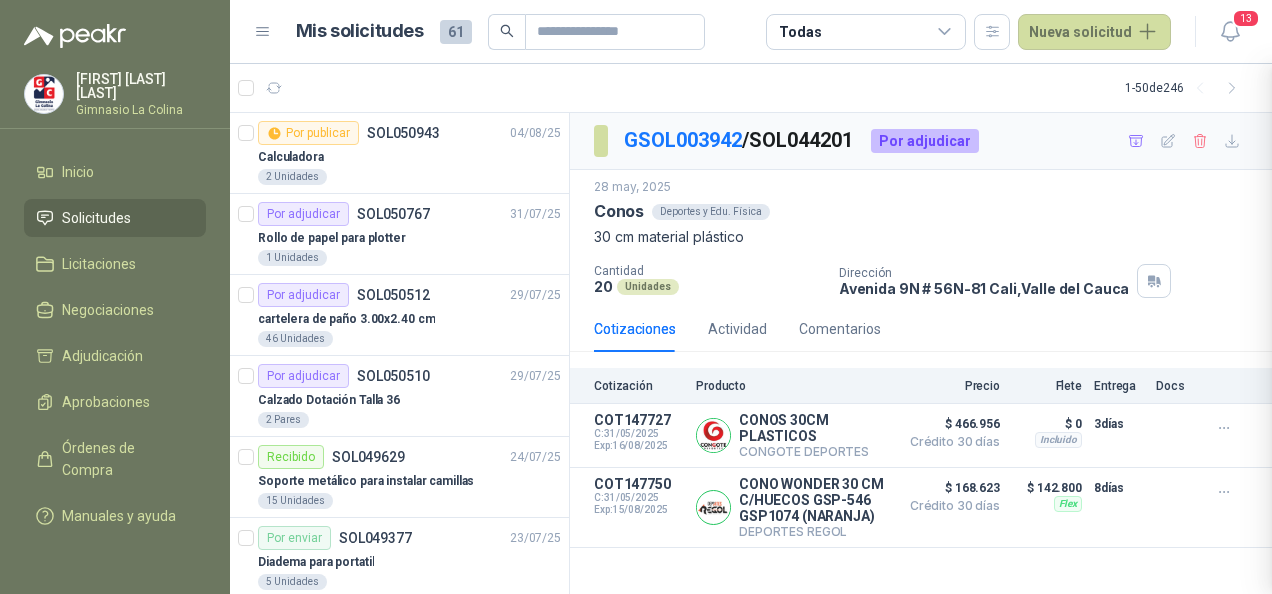 scroll, scrollTop: 1628, scrollLeft: 0, axis: vertical 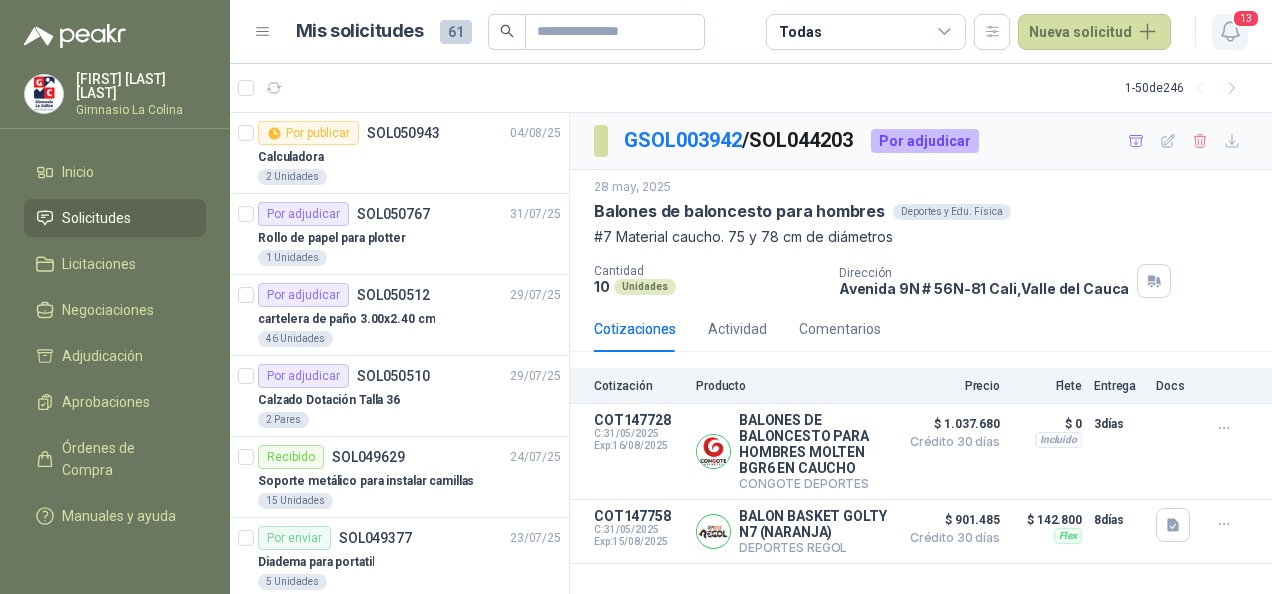 click on "13" at bounding box center (1246, 18) 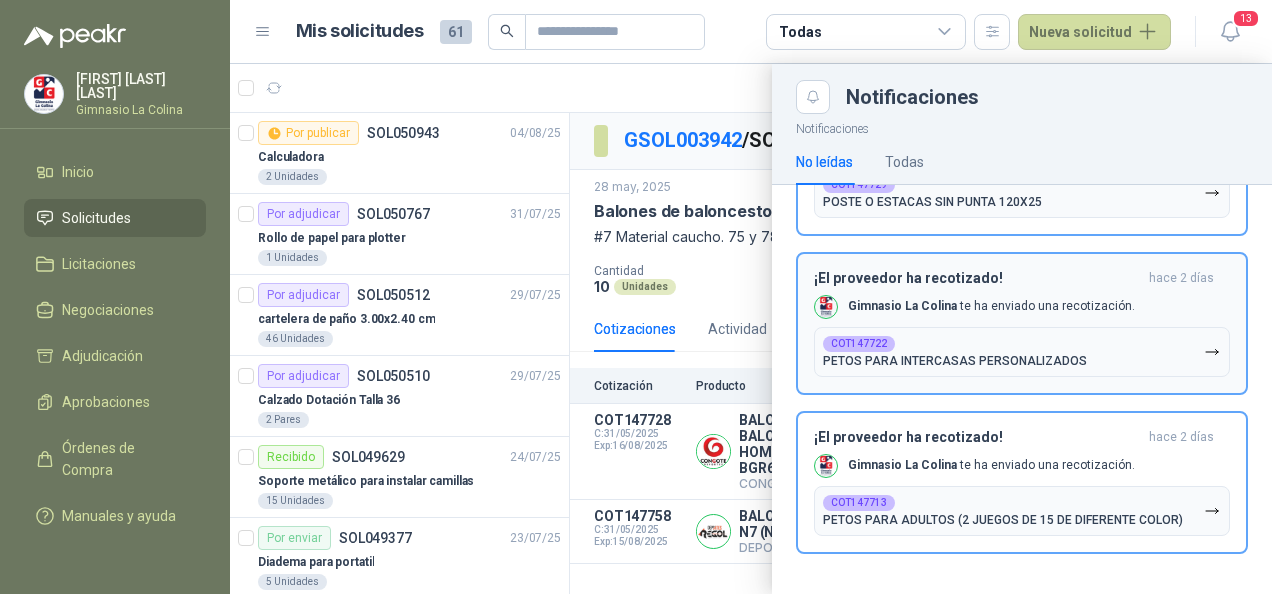 click on "¡El proveedor ha recotizado! hace 2 días   Gimnasio La Colina    te ha enviado una recotización. COT147722 PETOS PARA INTERCASAS PERSONALIZADOS" at bounding box center (1022, 323) 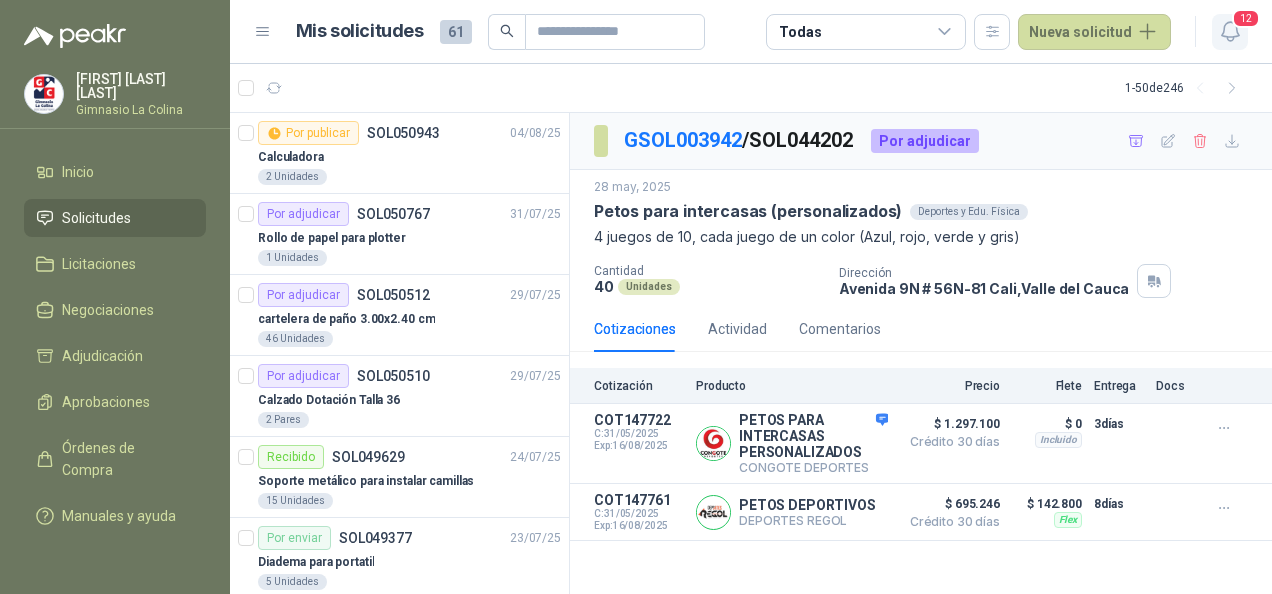 click on "12" at bounding box center (1246, 18) 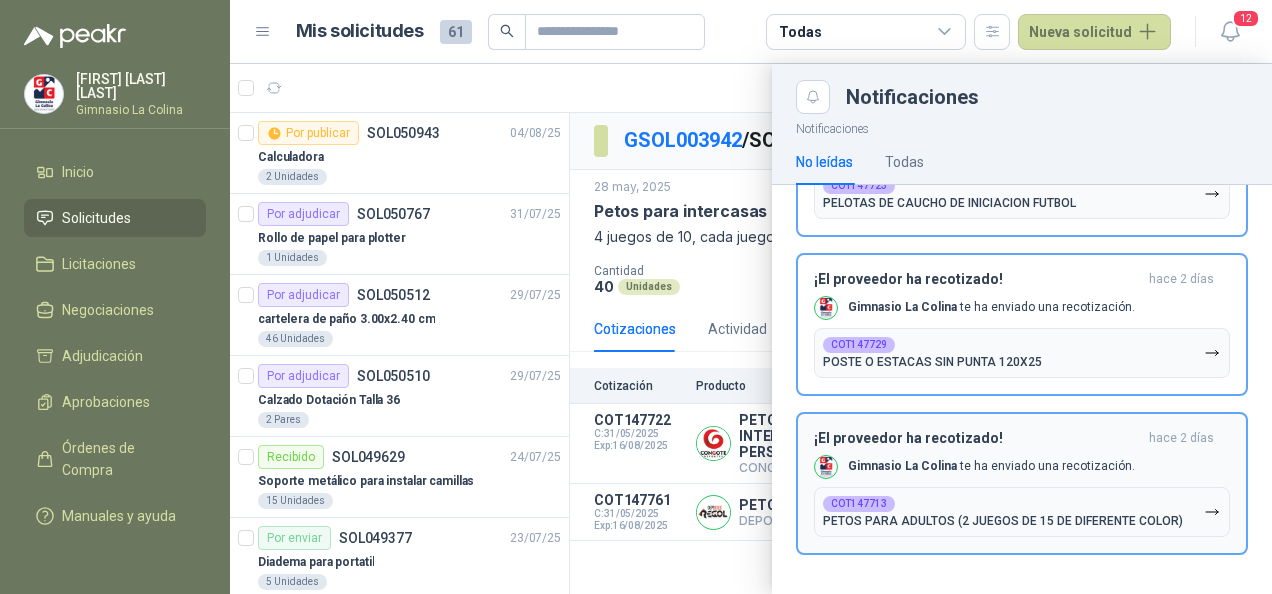 click on "¡El proveedor ha recotizado!" at bounding box center [977, 438] 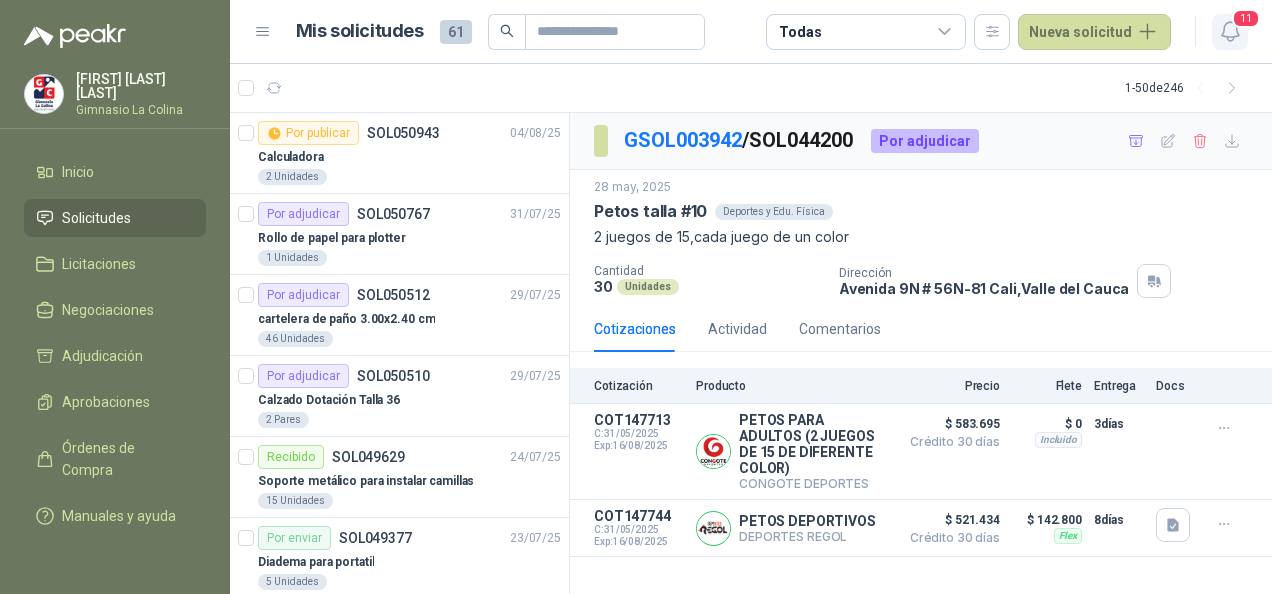 click on "11" at bounding box center [1246, 18] 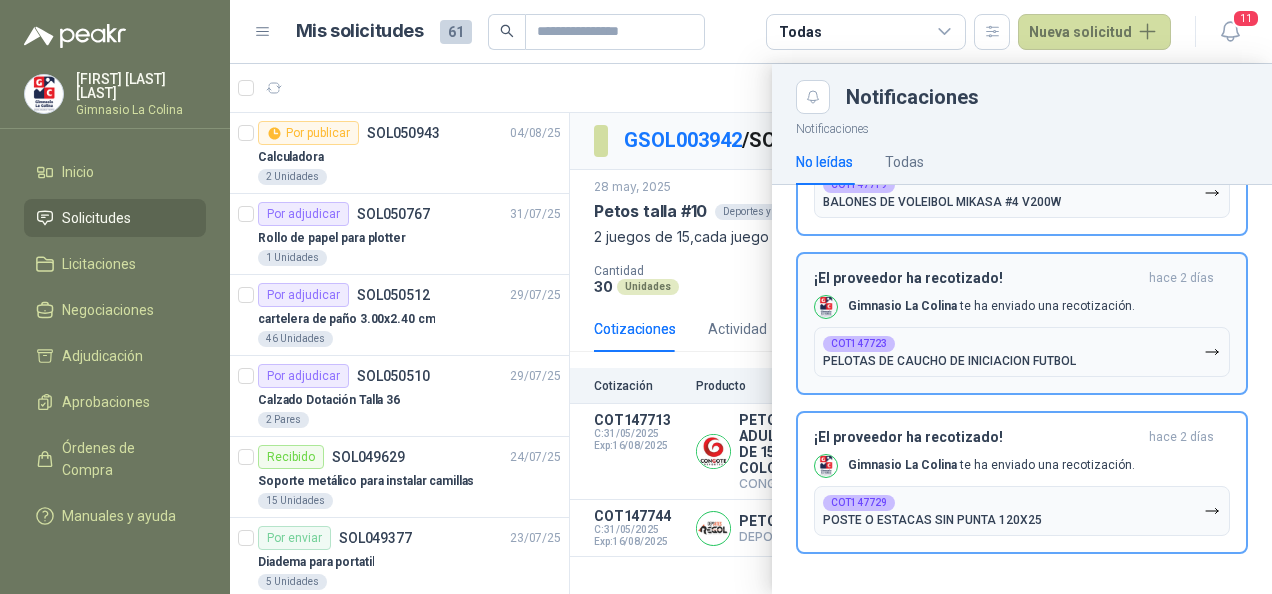 click on "¡El proveedor ha recotizado!" at bounding box center (977, 278) 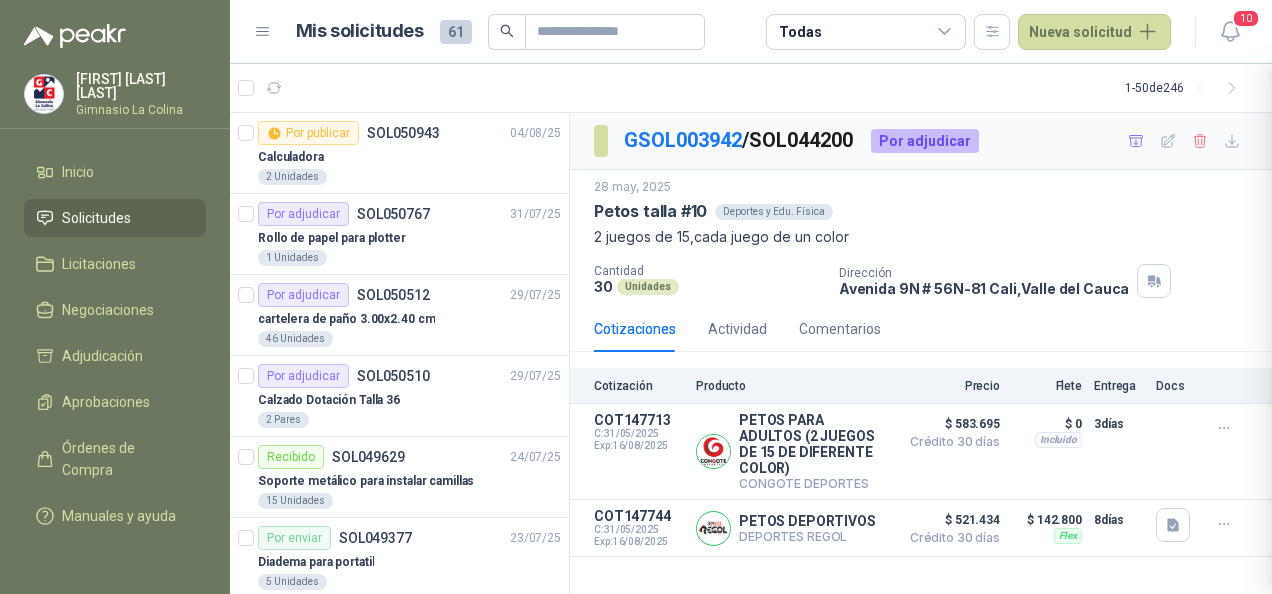 scroll, scrollTop: 1150, scrollLeft: 0, axis: vertical 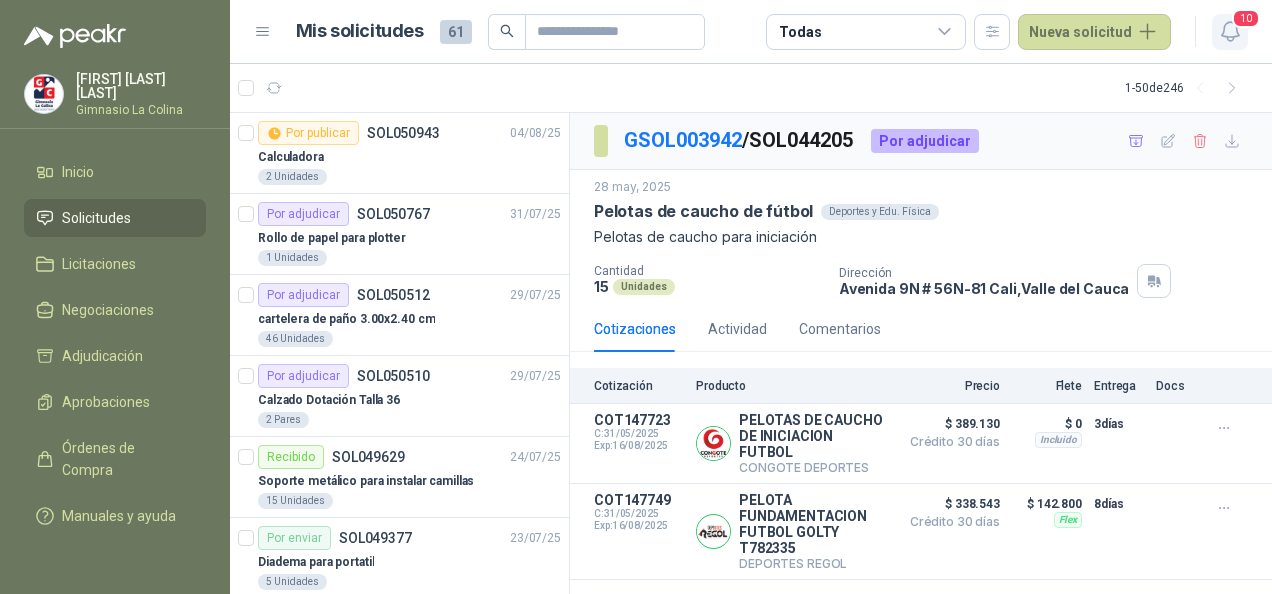 click 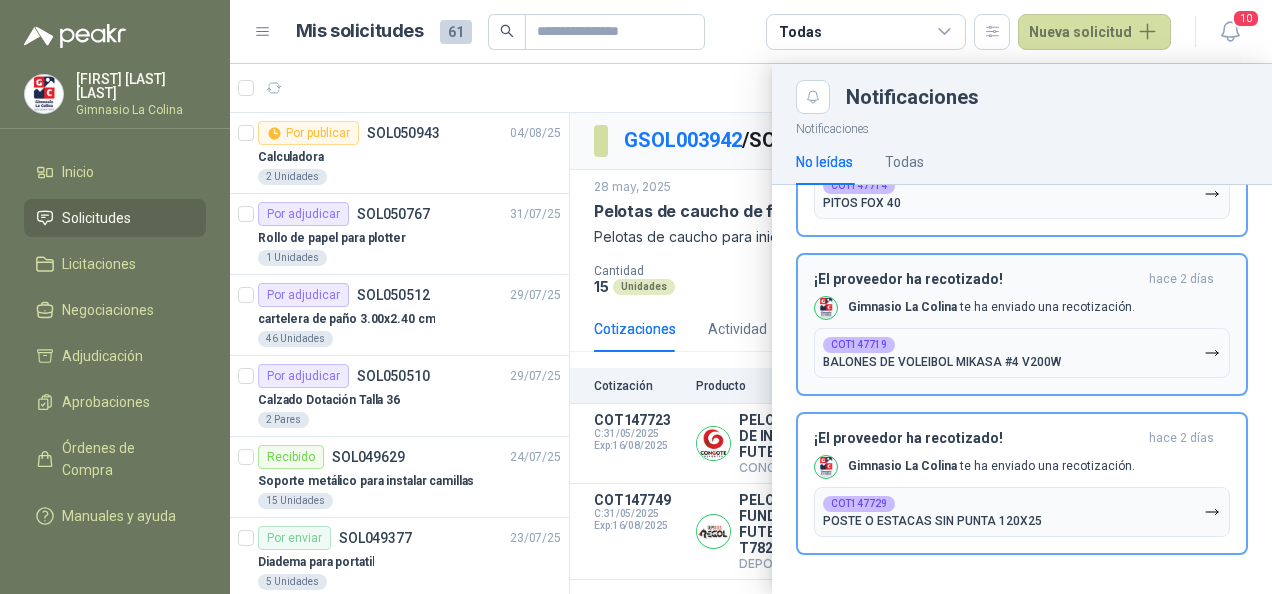 click on "¡El proveedor ha recotizado! hace 2 días   Gimnasio La Colina    te ha enviado una recotización. COT147719 BALONES DE VOLEIBOL MIKASA #4 V200W" at bounding box center (1022, 324) 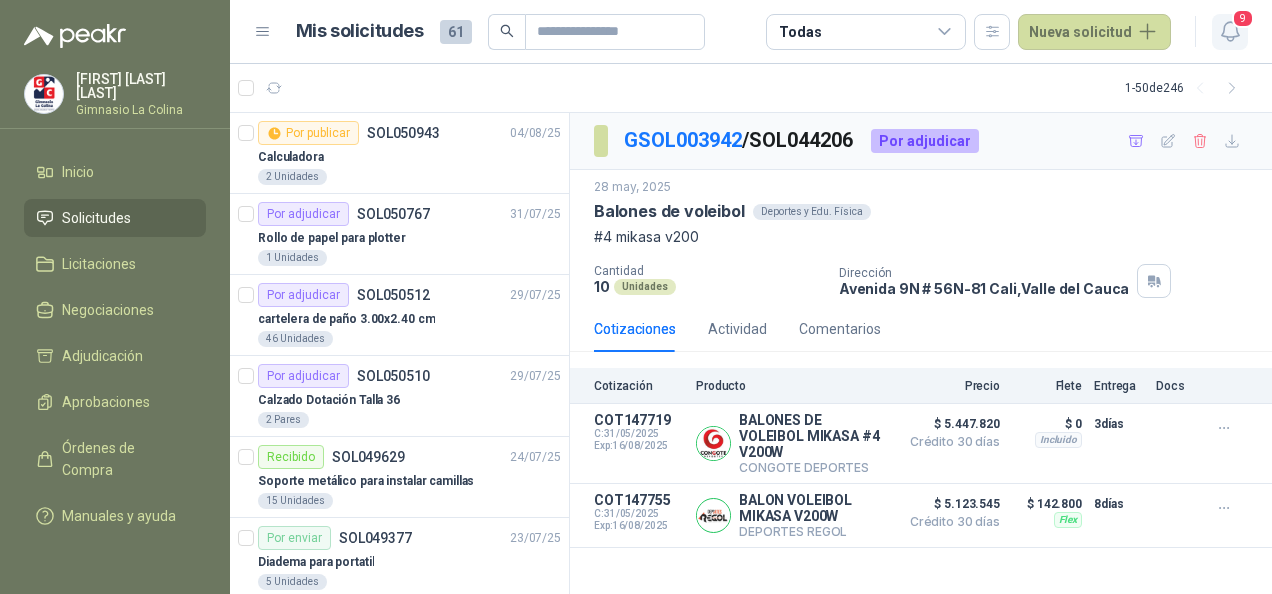 click 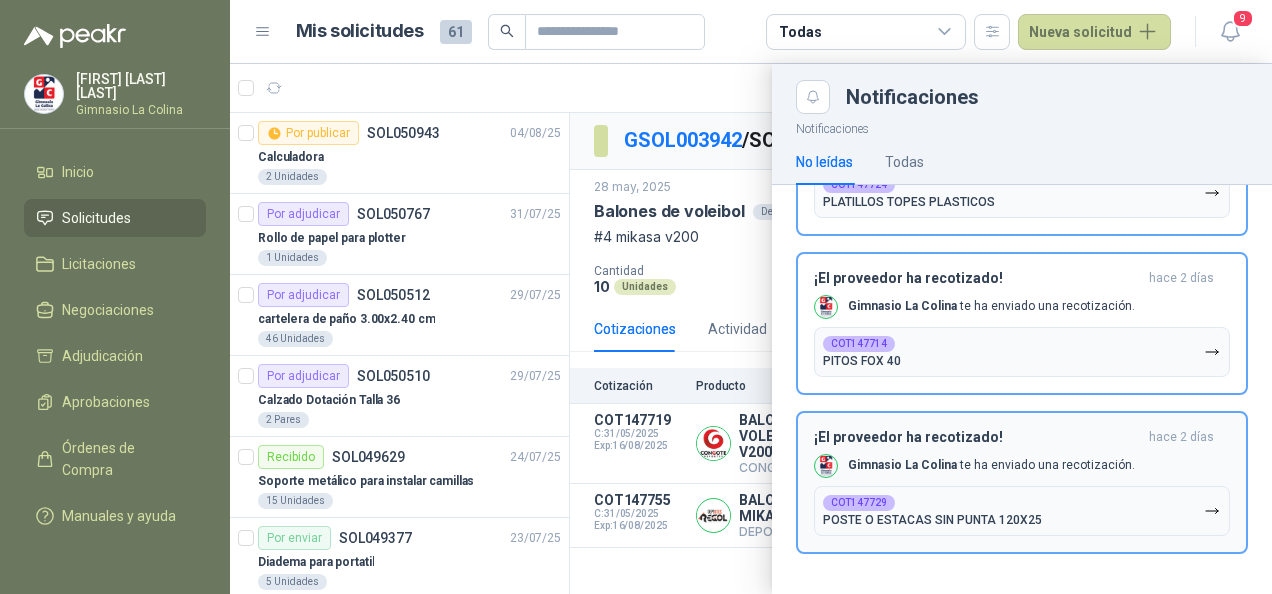 click on "¡El proveedor ha recotizado!" at bounding box center [977, 437] 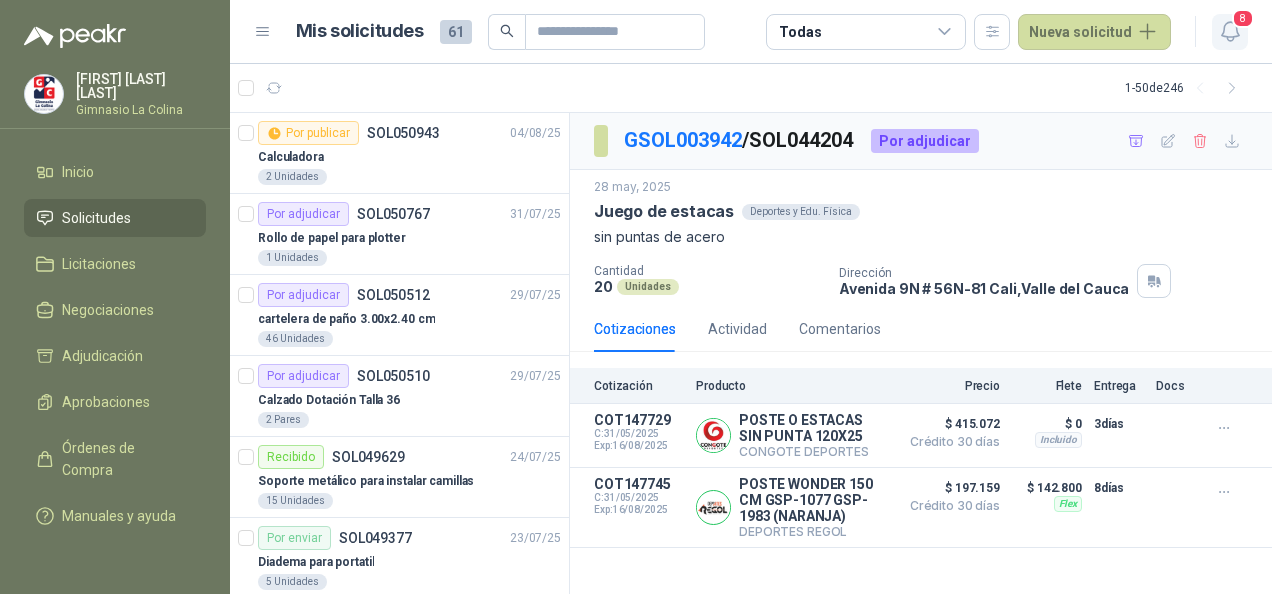 click 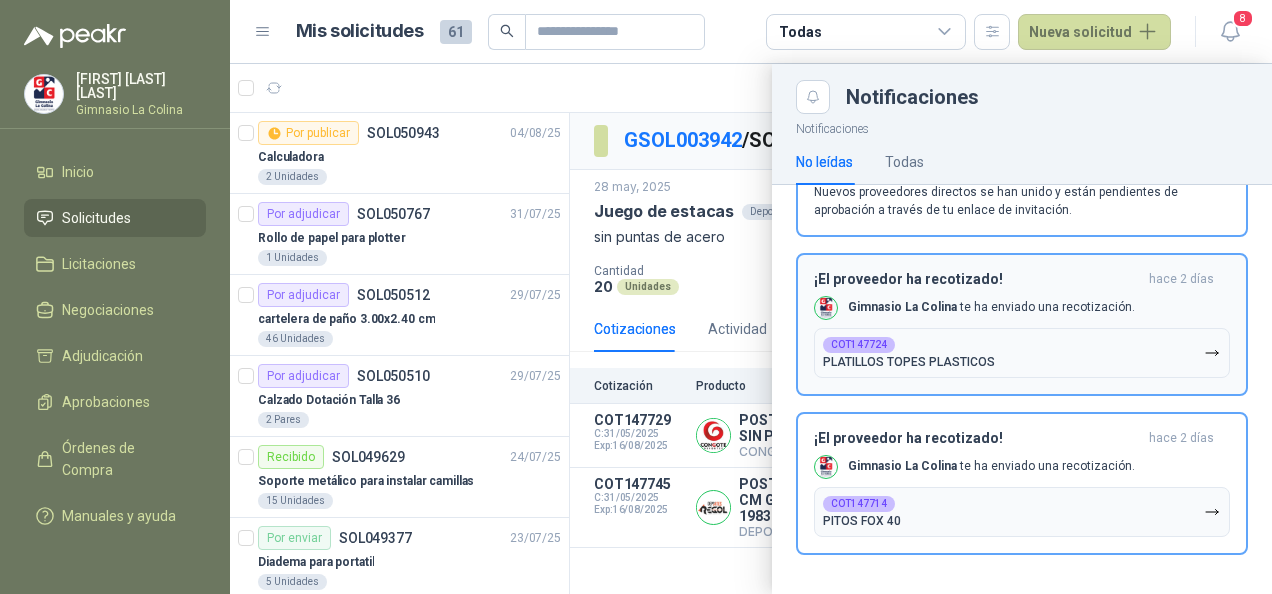click on "¡El proveedor ha recotizado! hace 2 días   Gimnasio La Colina    te ha enviado una recotización. COT147724 PLATILLOS TOPES PLASTICOS" at bounding box center [1022, 324] 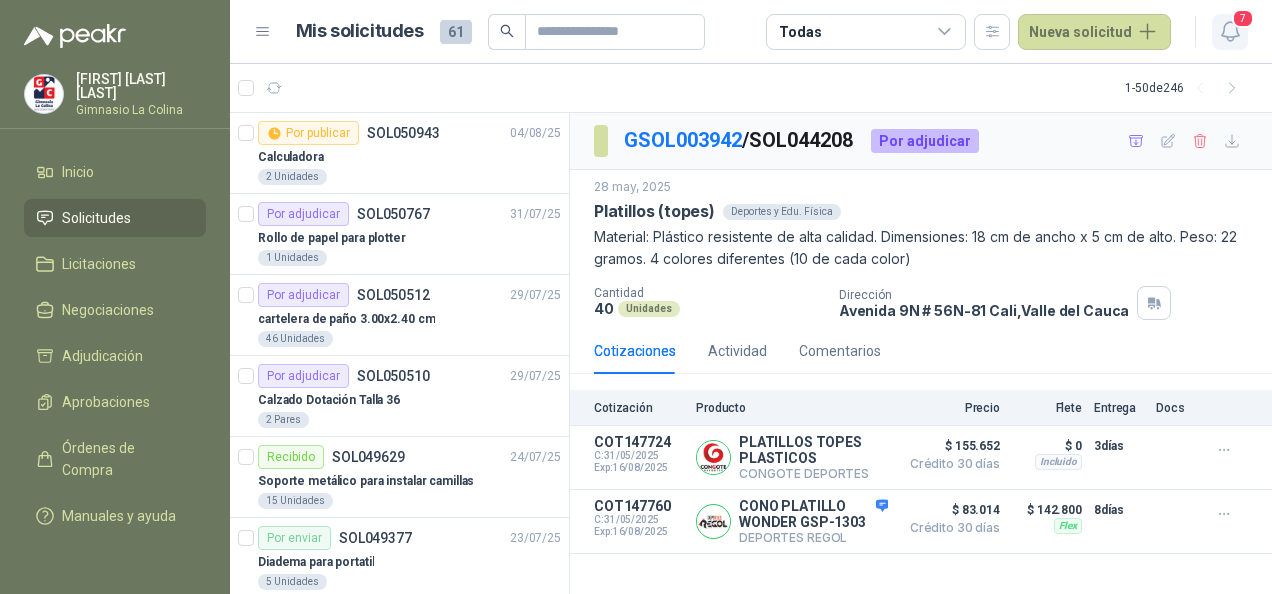 click on "7" at bounding box center [1243, 18] 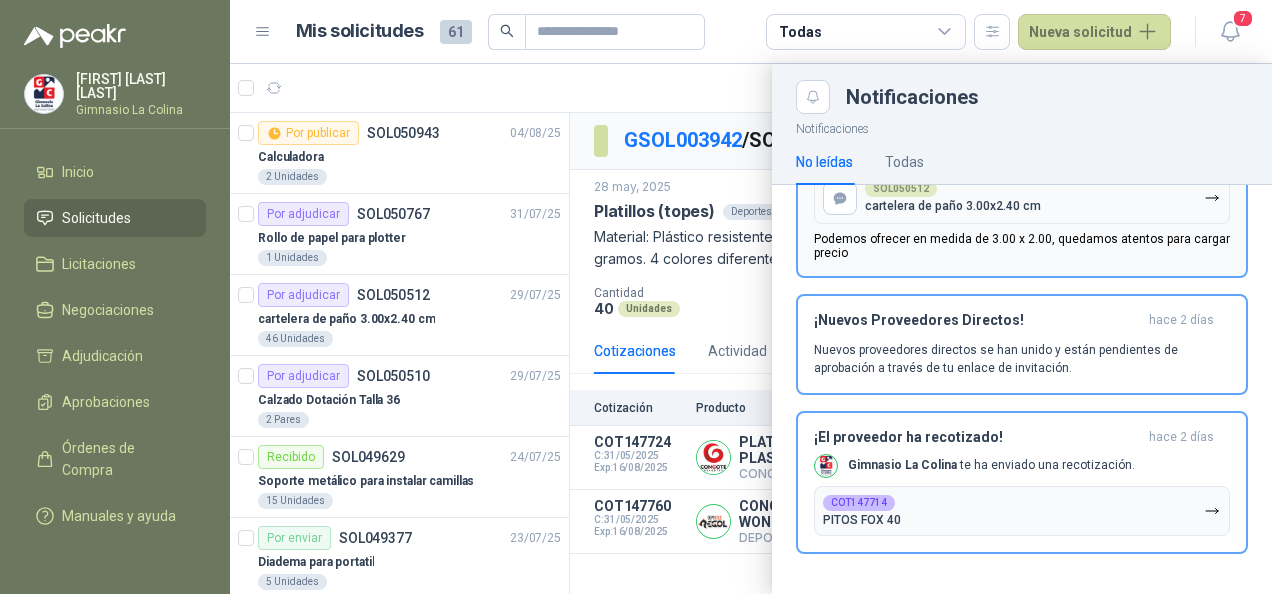click on "Un proveedor commented tu solicitud hace 1 día   SOL050512 cartelera de paño 3.00x2.40 cm Podemos ofrecer en medida de 3.00 x 2.00, quedamos atentos para cargar precio" at bounding box center (1022, 203) 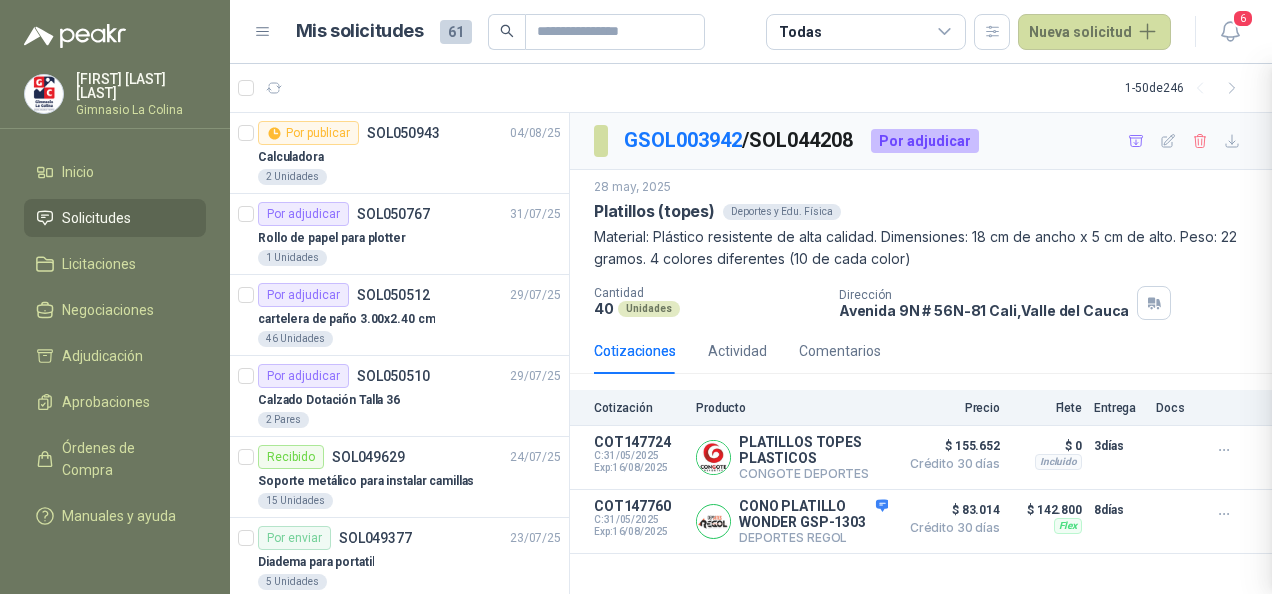 scroll, scrollTop: 508, scrollLeft: 0, axis: vertical 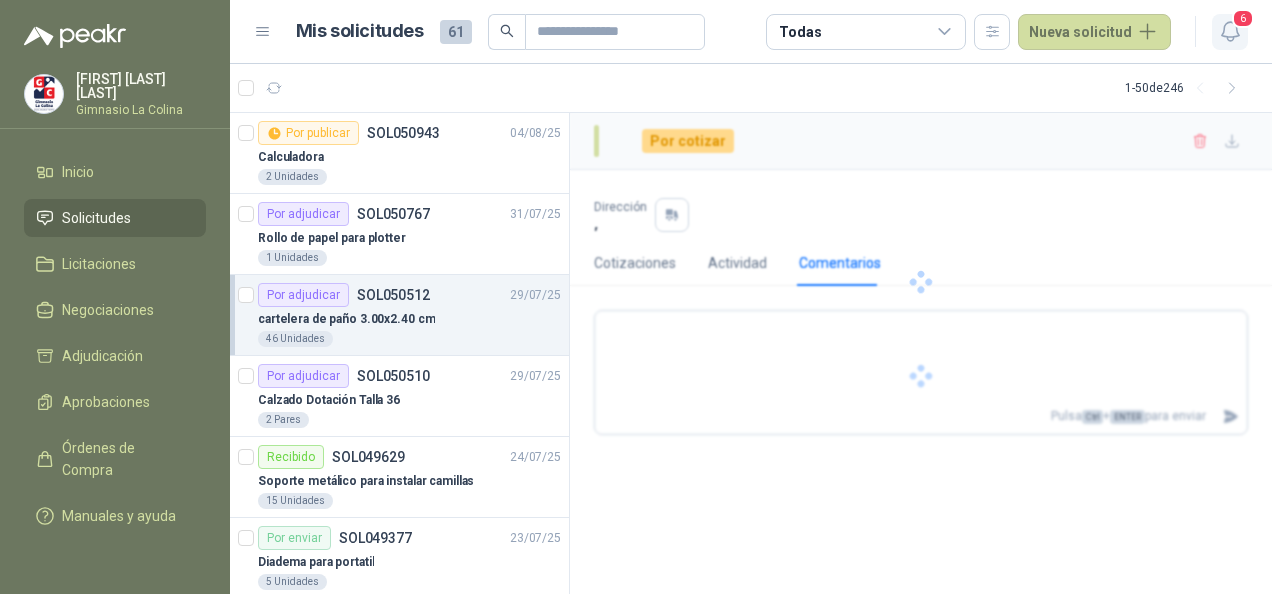 type 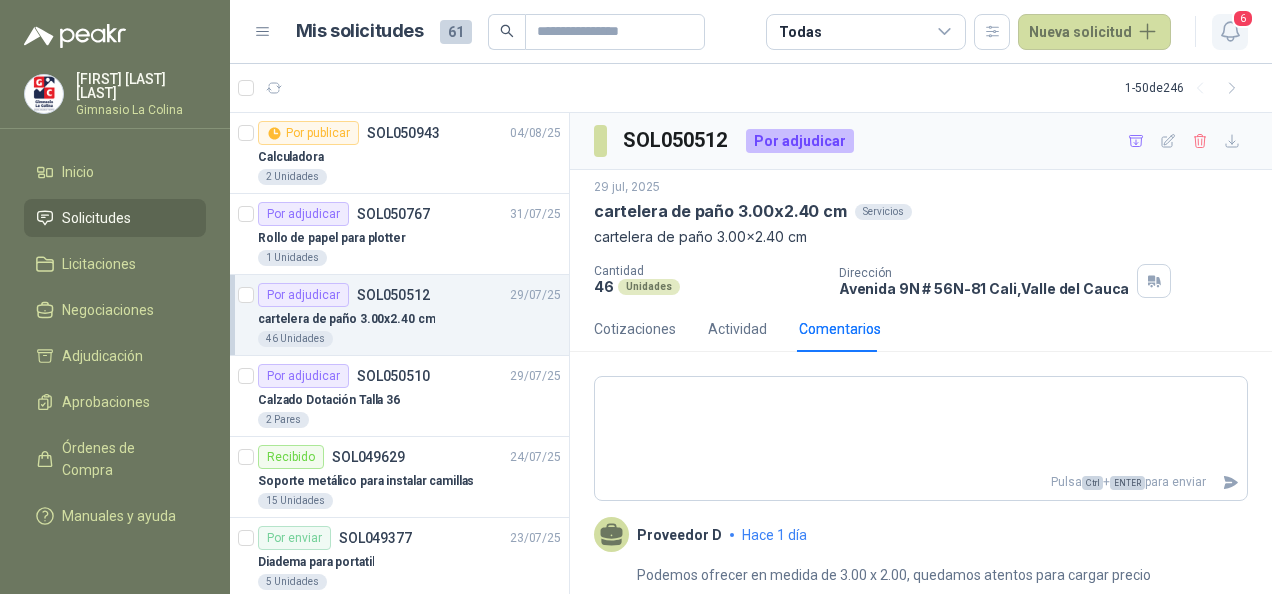 scroll, scrollTop: 37, scrollLeft: 0, axis: vertical 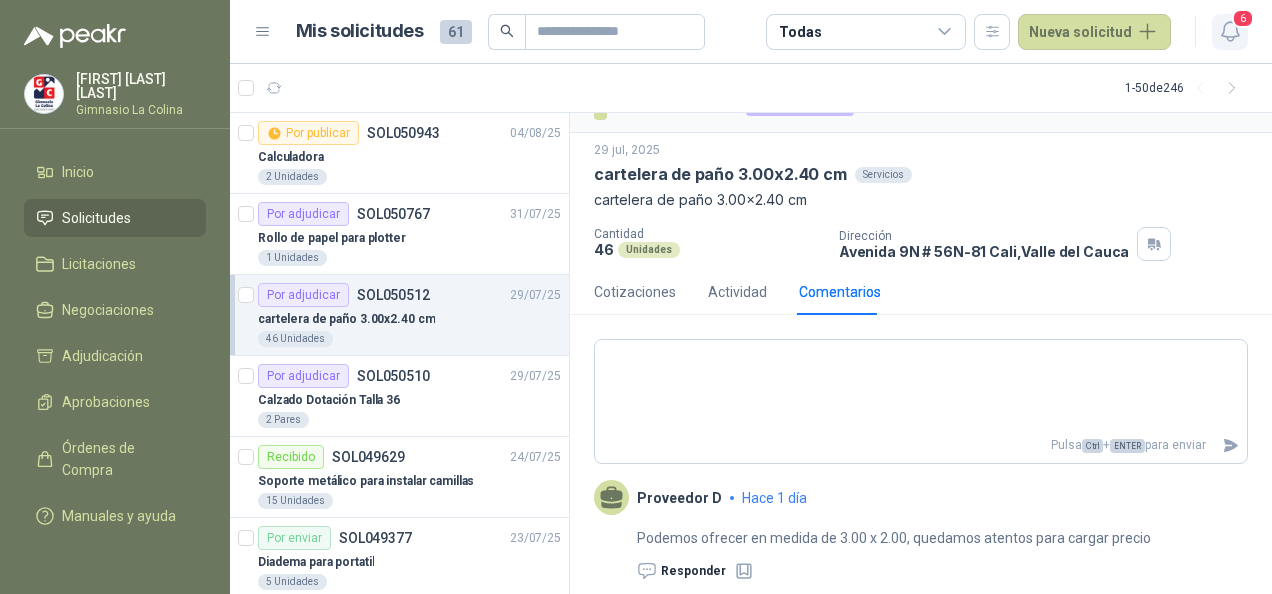 click on "6" at bounding box center (1243, 18) 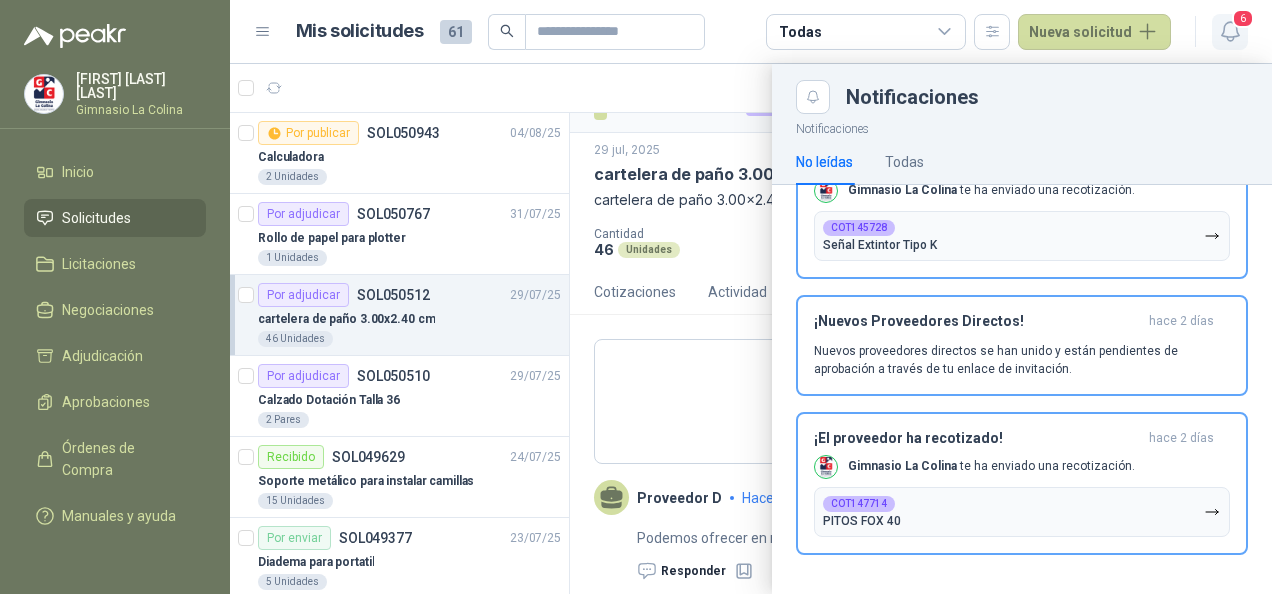 drag, startPoint x: 1111, startPoint y: 217, endPoint x: 1240, endPoint y: 32, distance: 225.53491 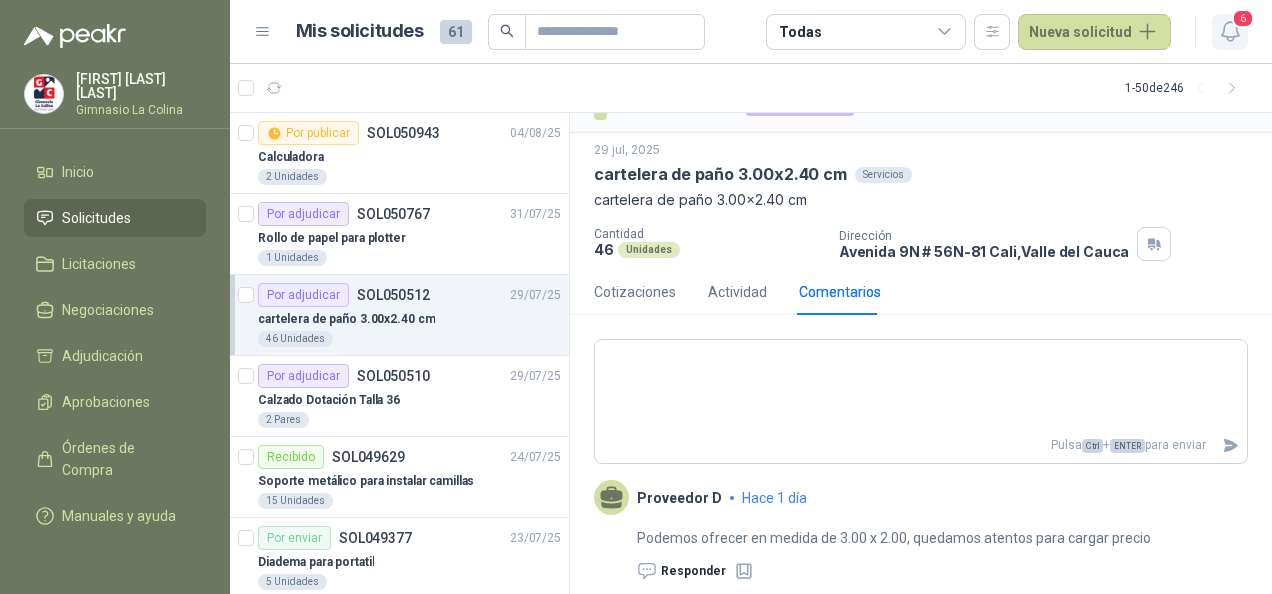 click on "6" at bounding box center [1243, 18] 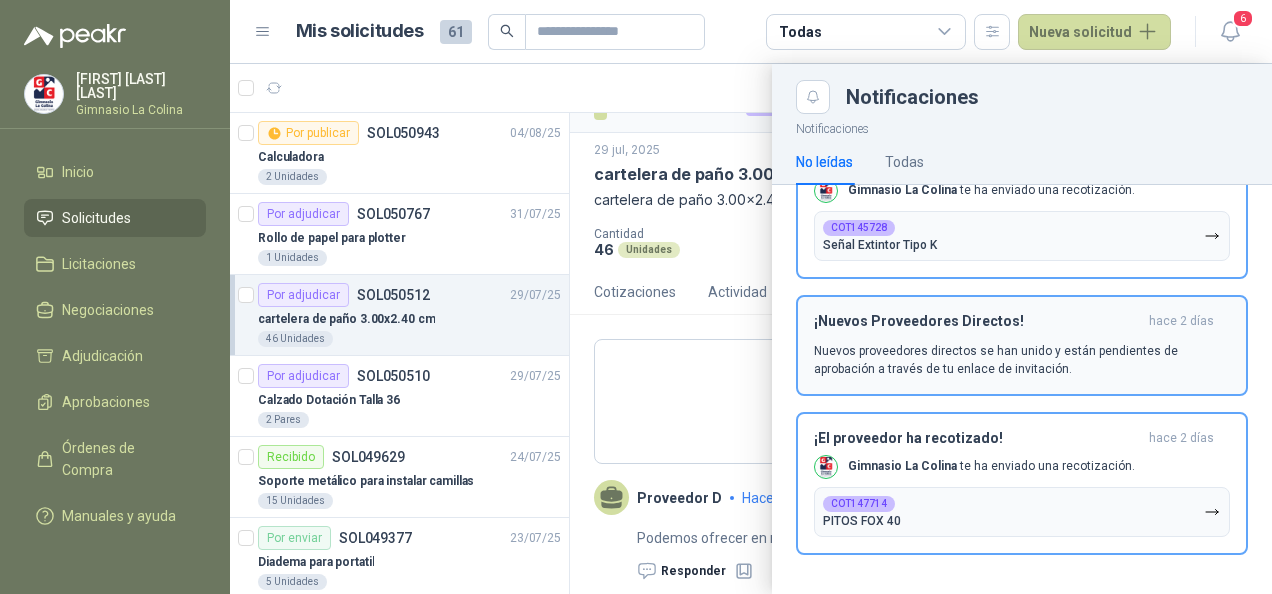 click on "¡Nuevos Proveedores Directos!" at bounding box center [977, 321] 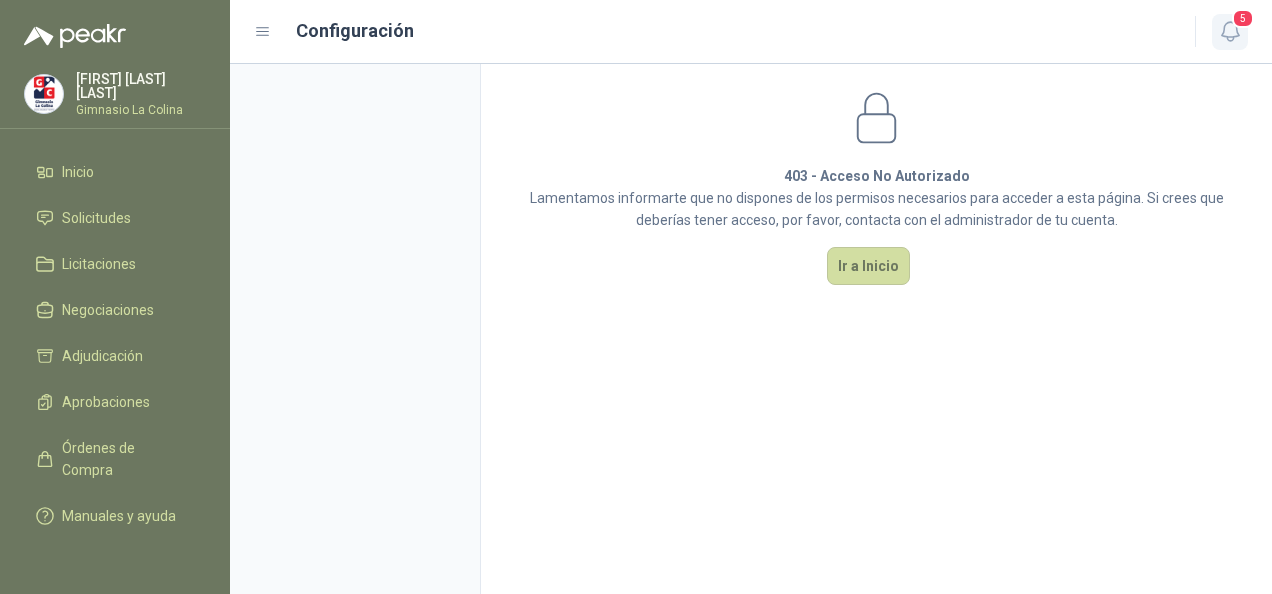 click 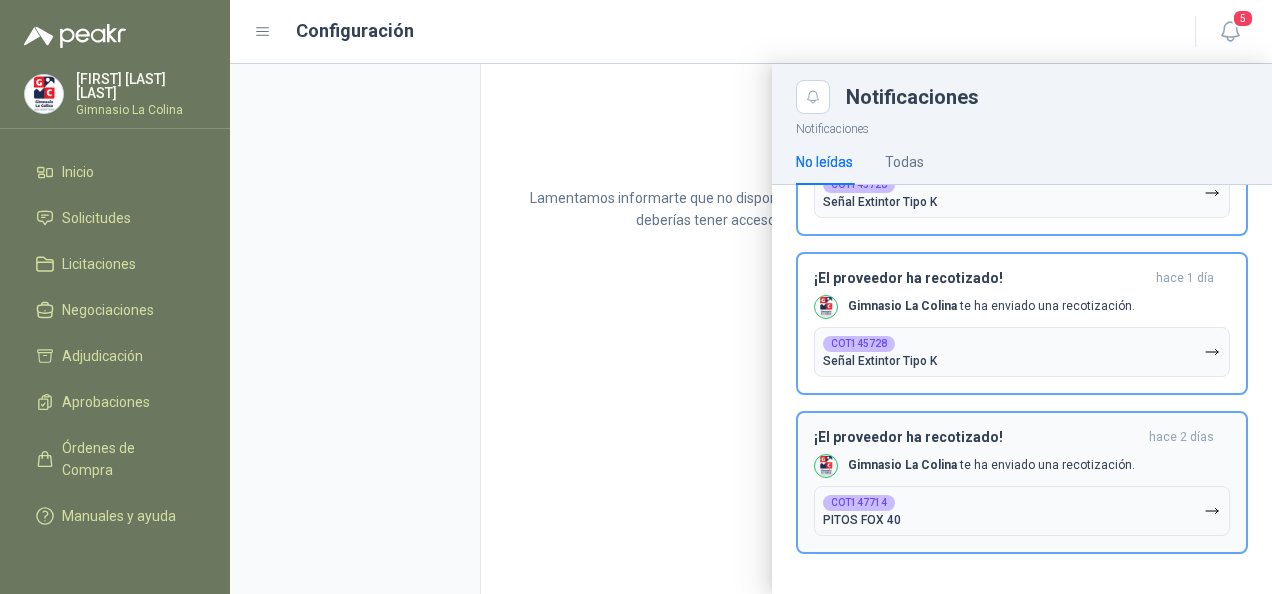 click on "¡El proveedor ha recotizado!" at bounding box center [977, 437] 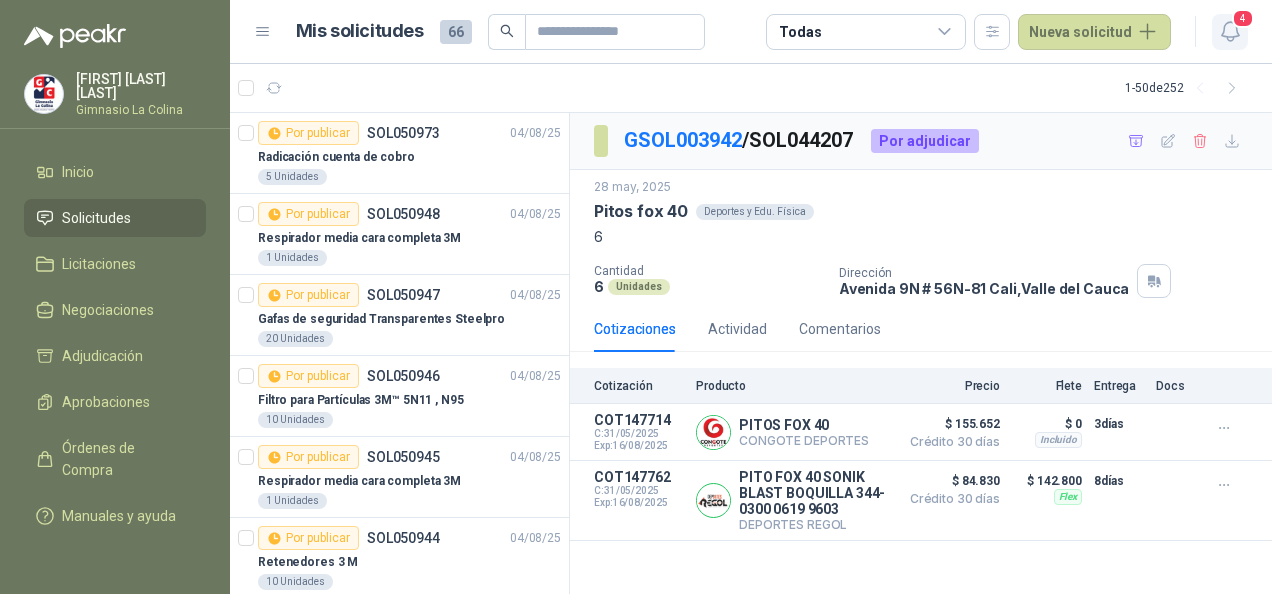 click 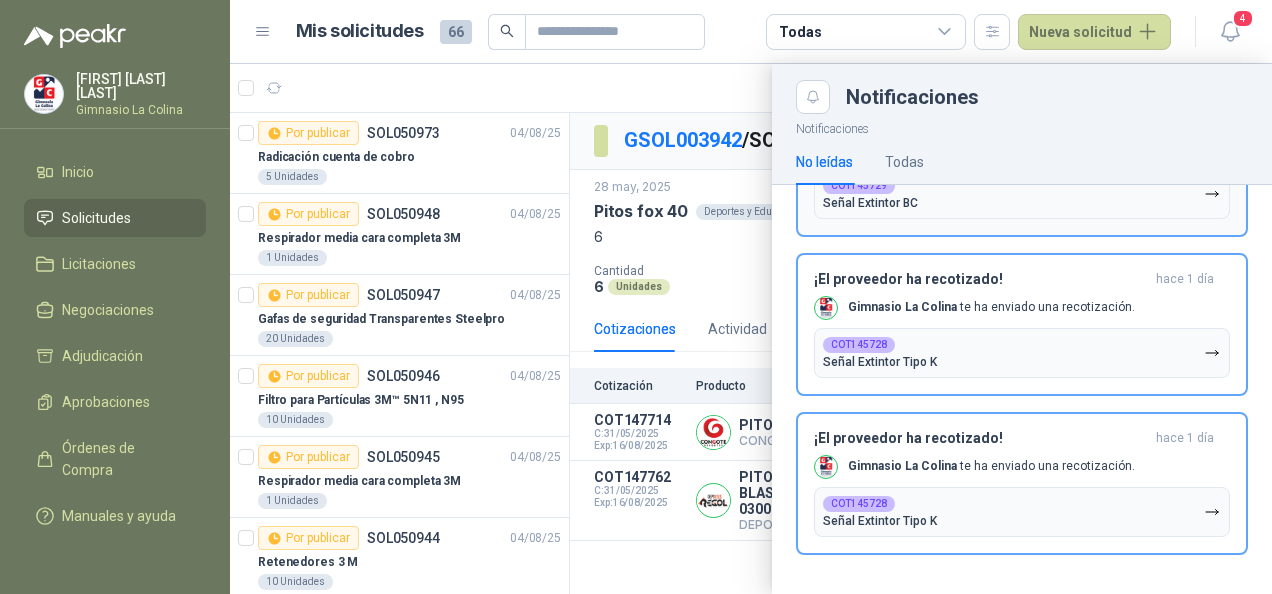 click on "COT145729 Señal Extintor BC" at bounding box center [1022, 194] 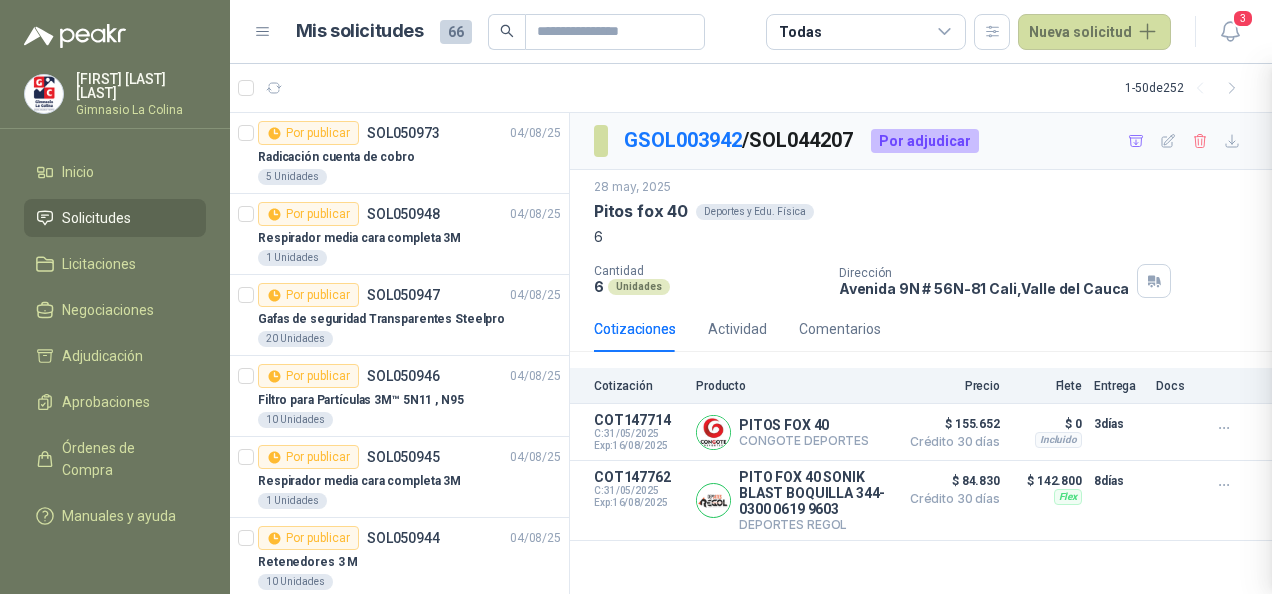 scroll, scrollTop: 74, scrollLeft: 0, axis: vertical 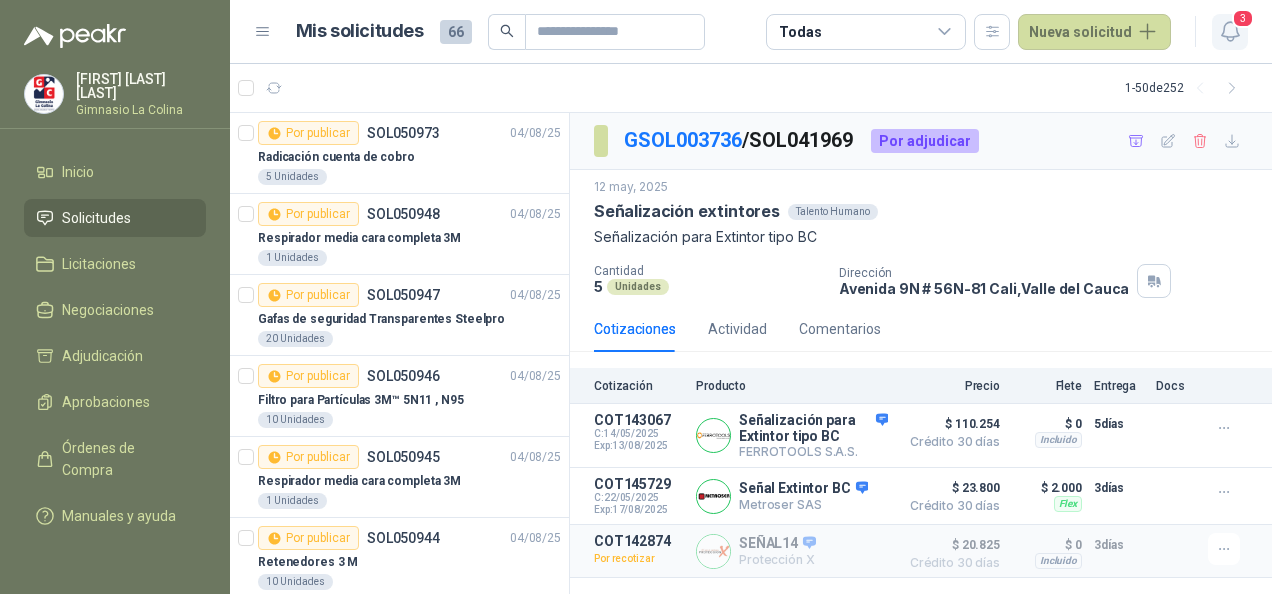 click on "3" at bounding box center (1243, 18) 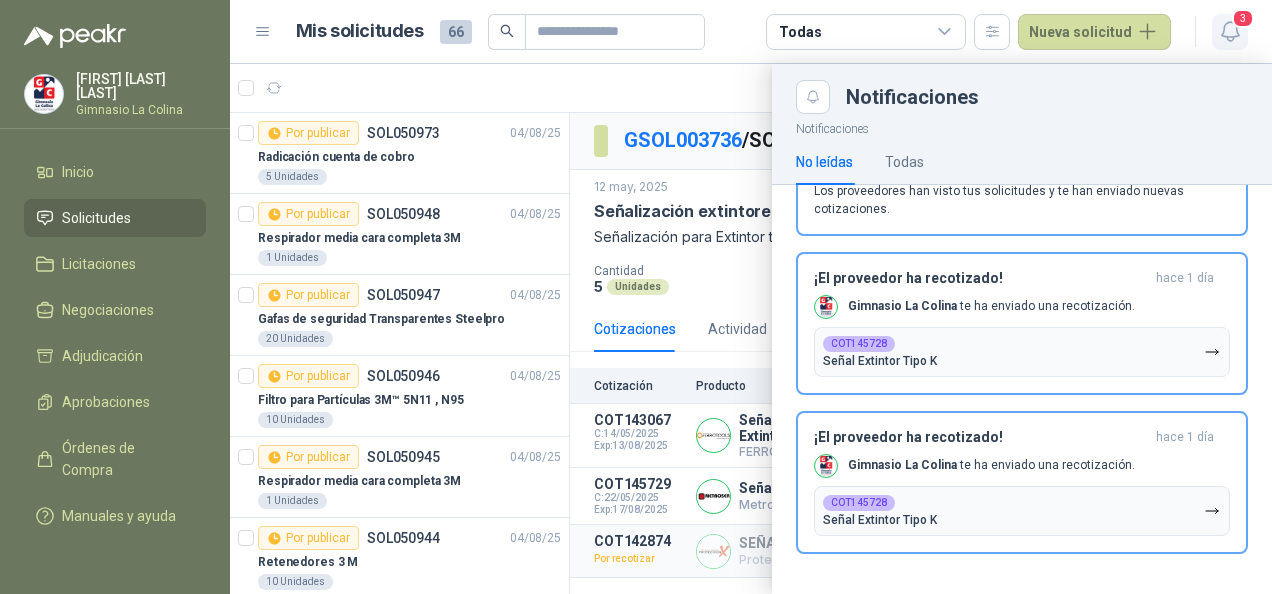 drag, startPoint x: 1056, startPoint y: 295, endPoint x: 1236, endPoint y: 35, distance: 316.22775 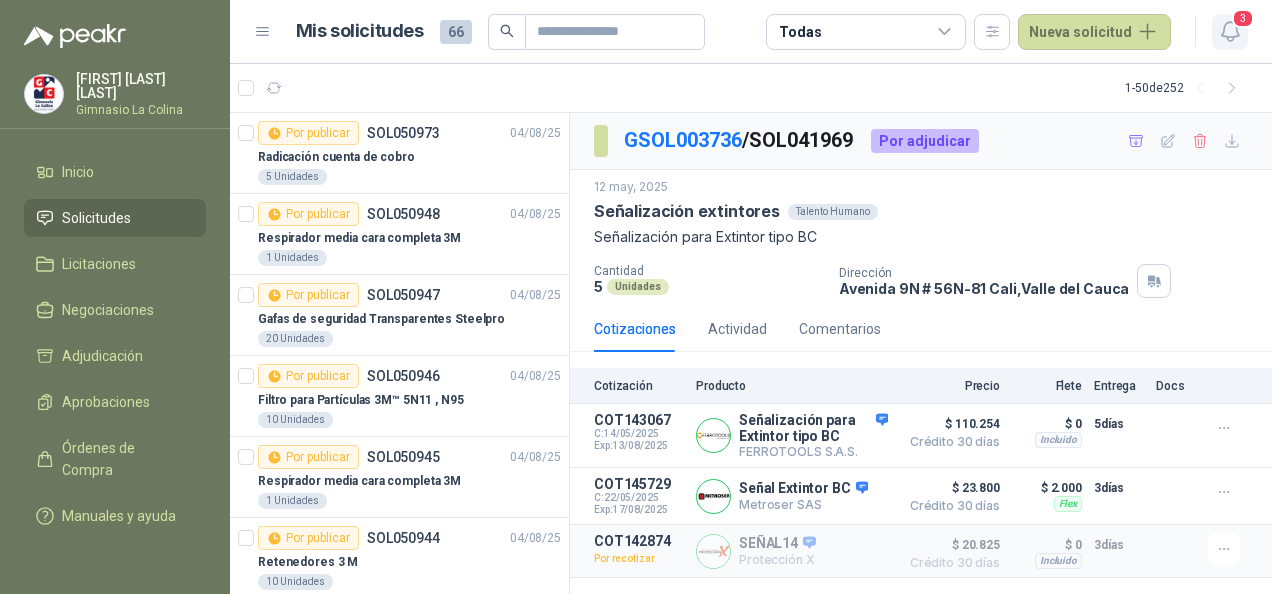 click on "3" at bounding box center [1243, 18] 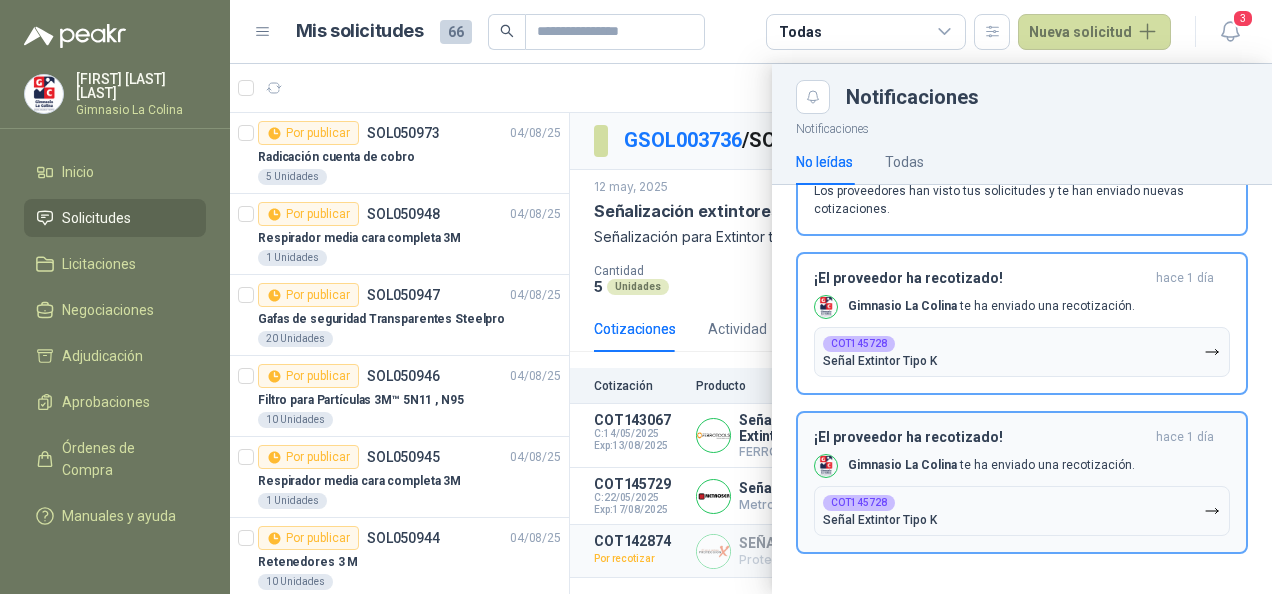click on "Gimnasio La Colina" at bounding box center (902, 465) 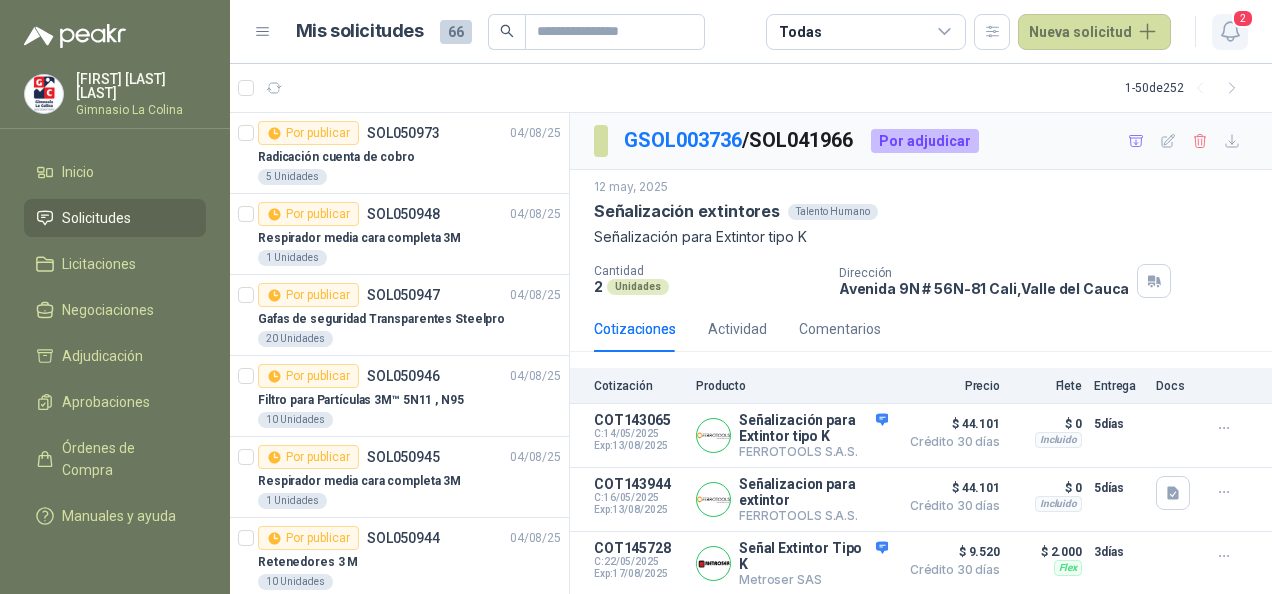 click 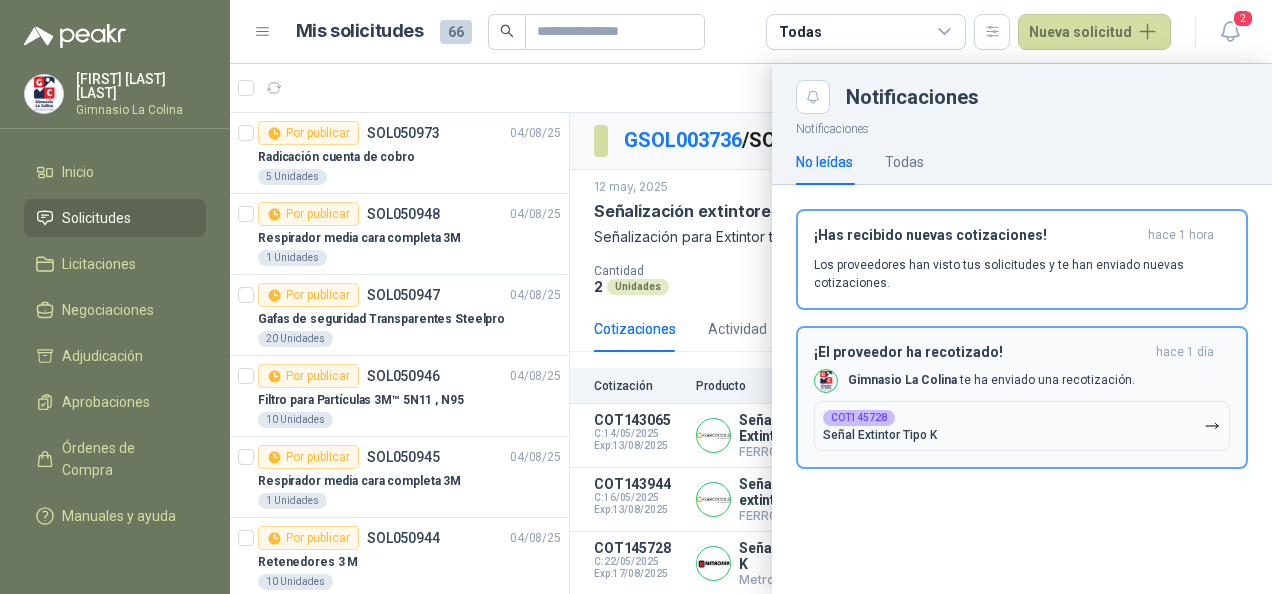 click on "¡El proveedor ha recotizado! hace 1 día   Gimnasio La Colina    te ha enviado una recotización. COT145728 Señal  Extintor Tipo K" at bounding box center [1022, 397] 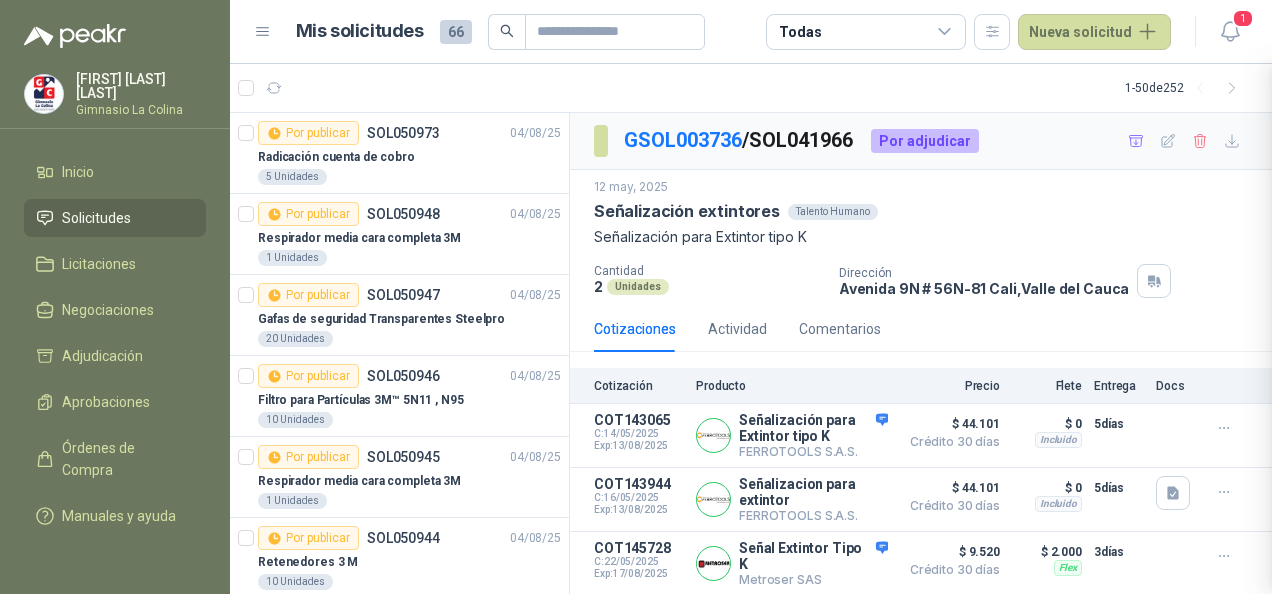 scroll, scrollTop: 0, scrollLeft: 0, axis: both 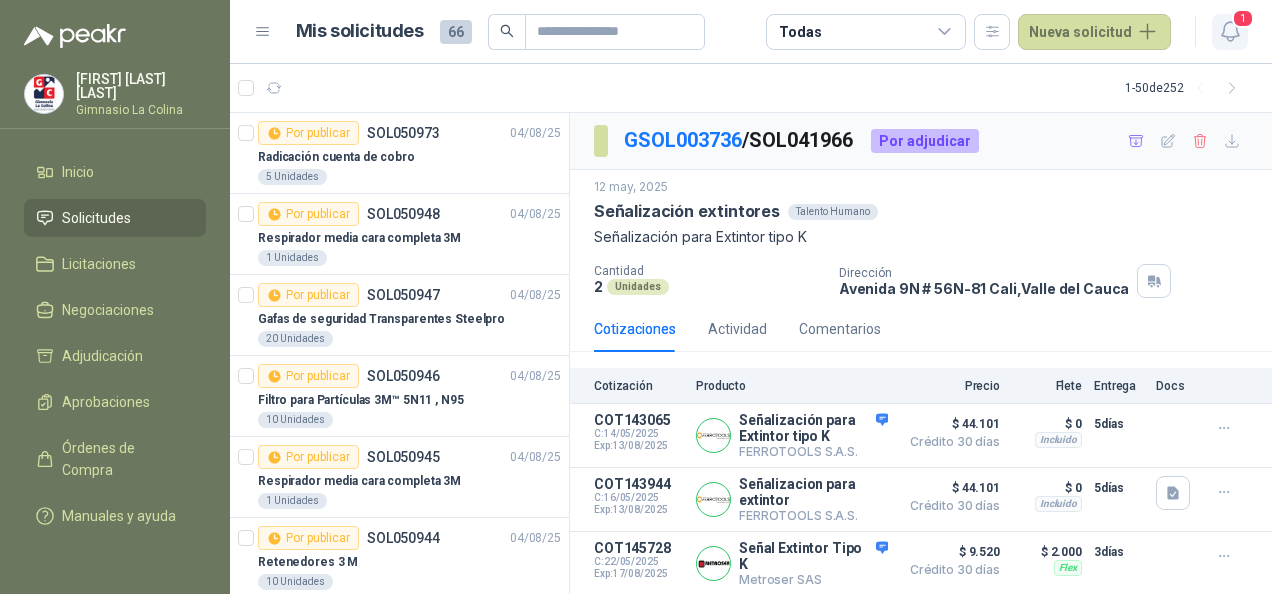 click 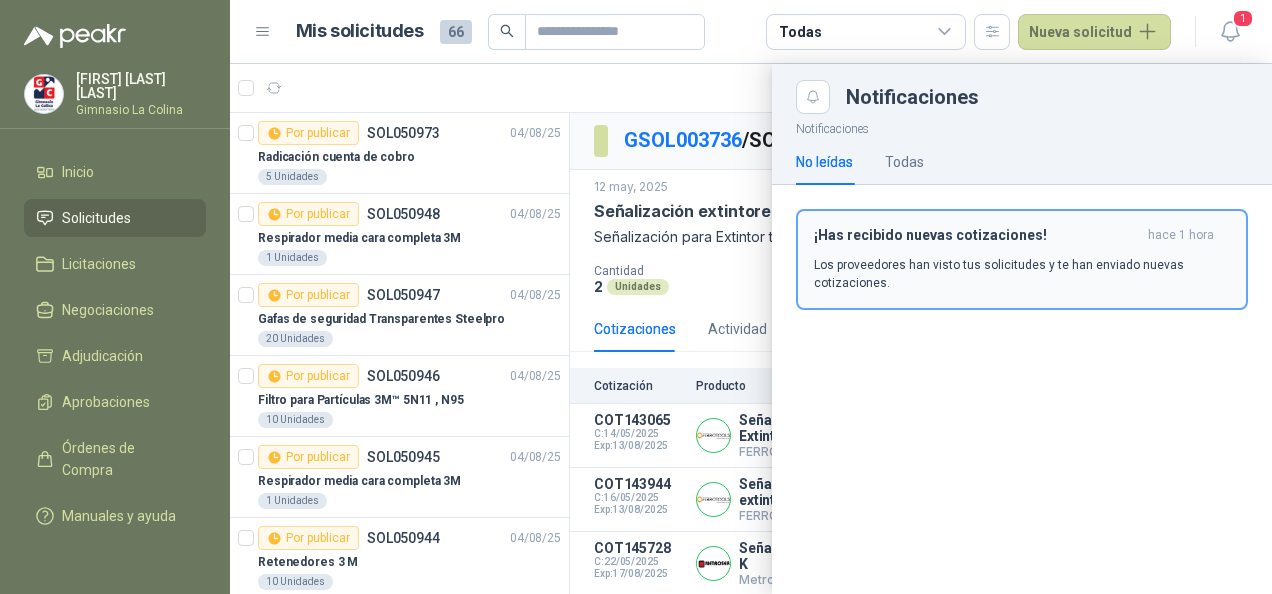 click on "¡Has recibido nuevas cotizaciones! hace 1 hora   Los proveedores han visto tus solicitudes y te han enviado nuevas cotizaciones." at bounding box center (1022, 259) 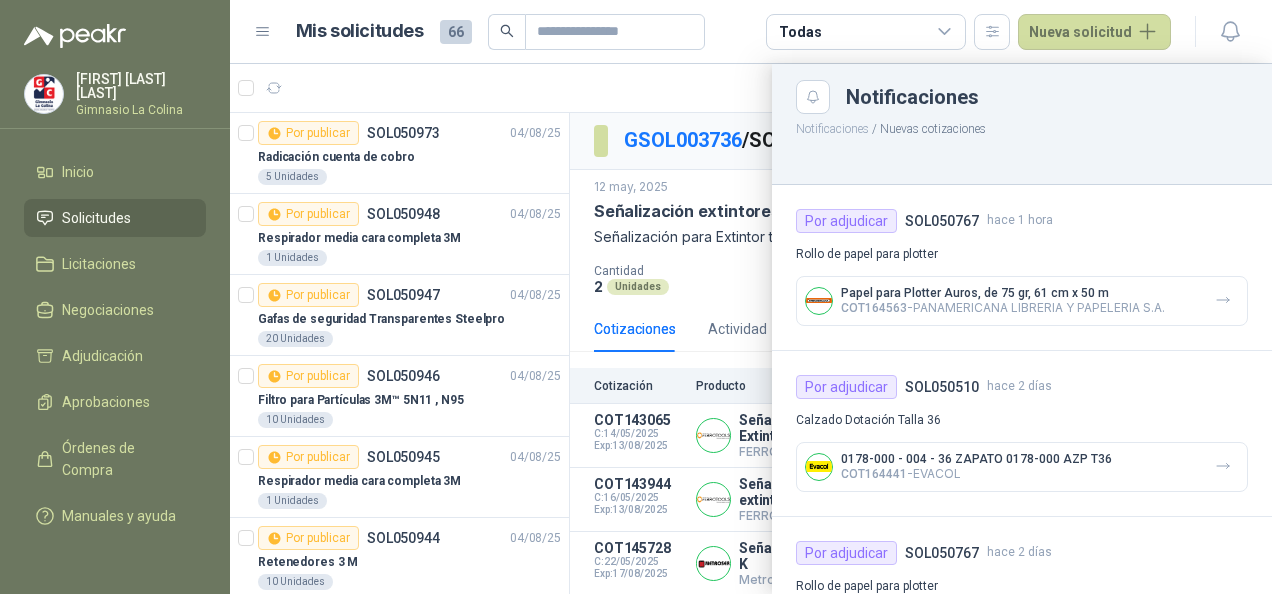 click on "[FIRST] [LAST]" at bounding box center [141, 86] 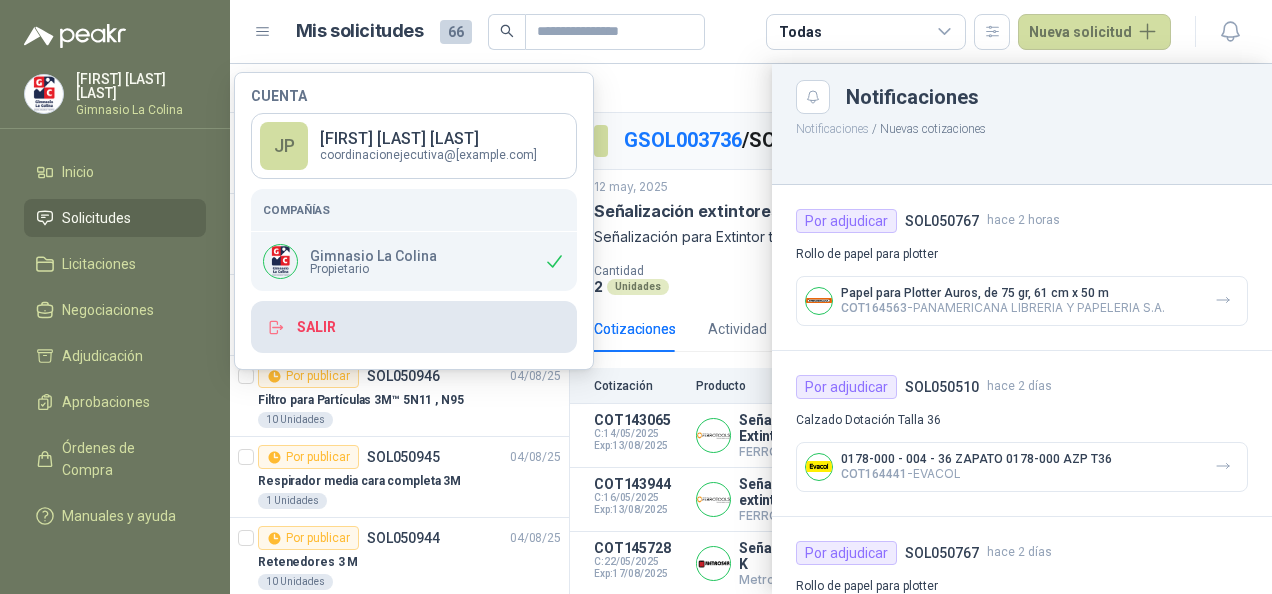 click on "Salir" at bounding box center (414, 327) 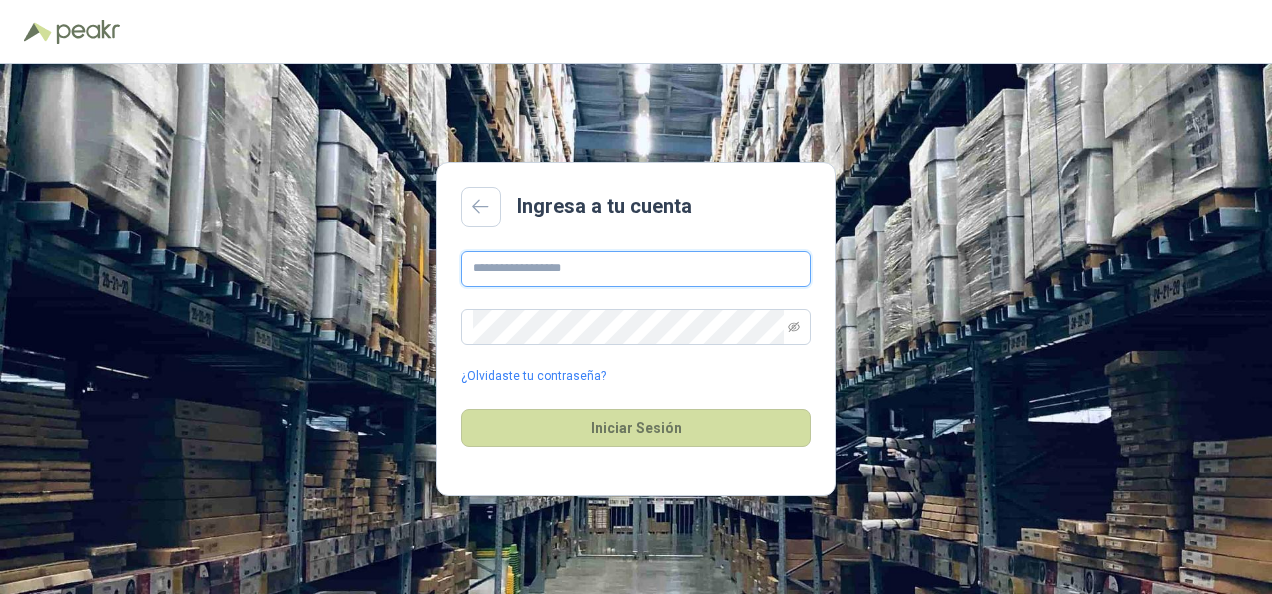 type on "**********" 